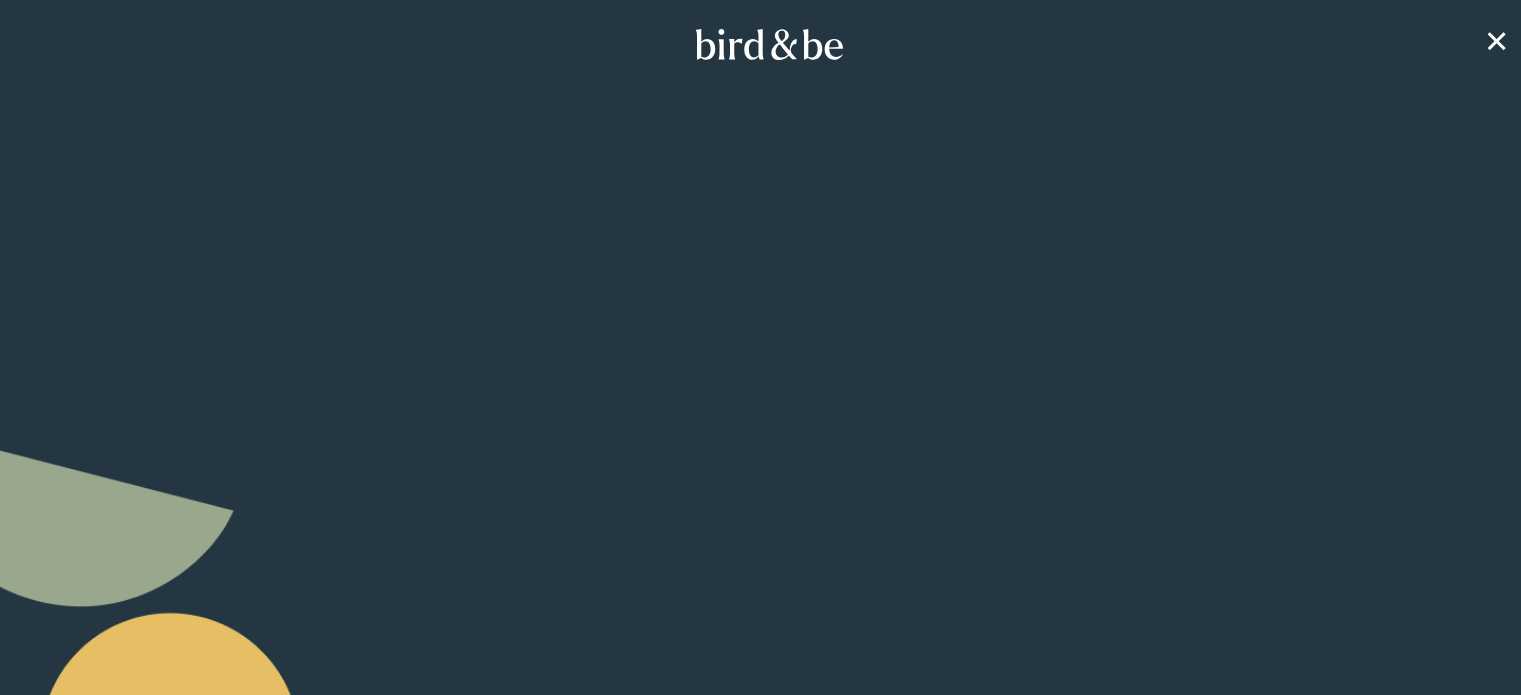 scroll, scrollTop: 0, scrollLeft: 0, axis: both 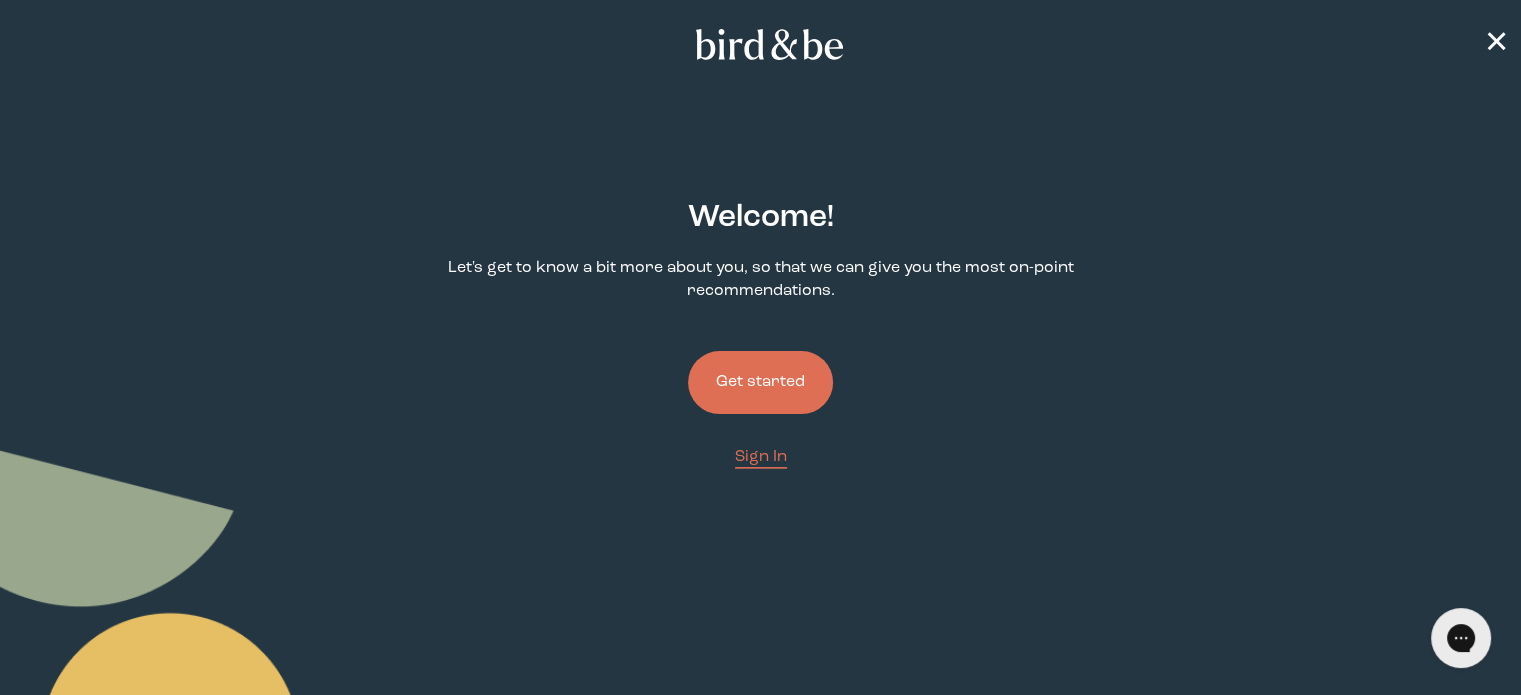 click on "Get started" at bounding box center [760, 382] 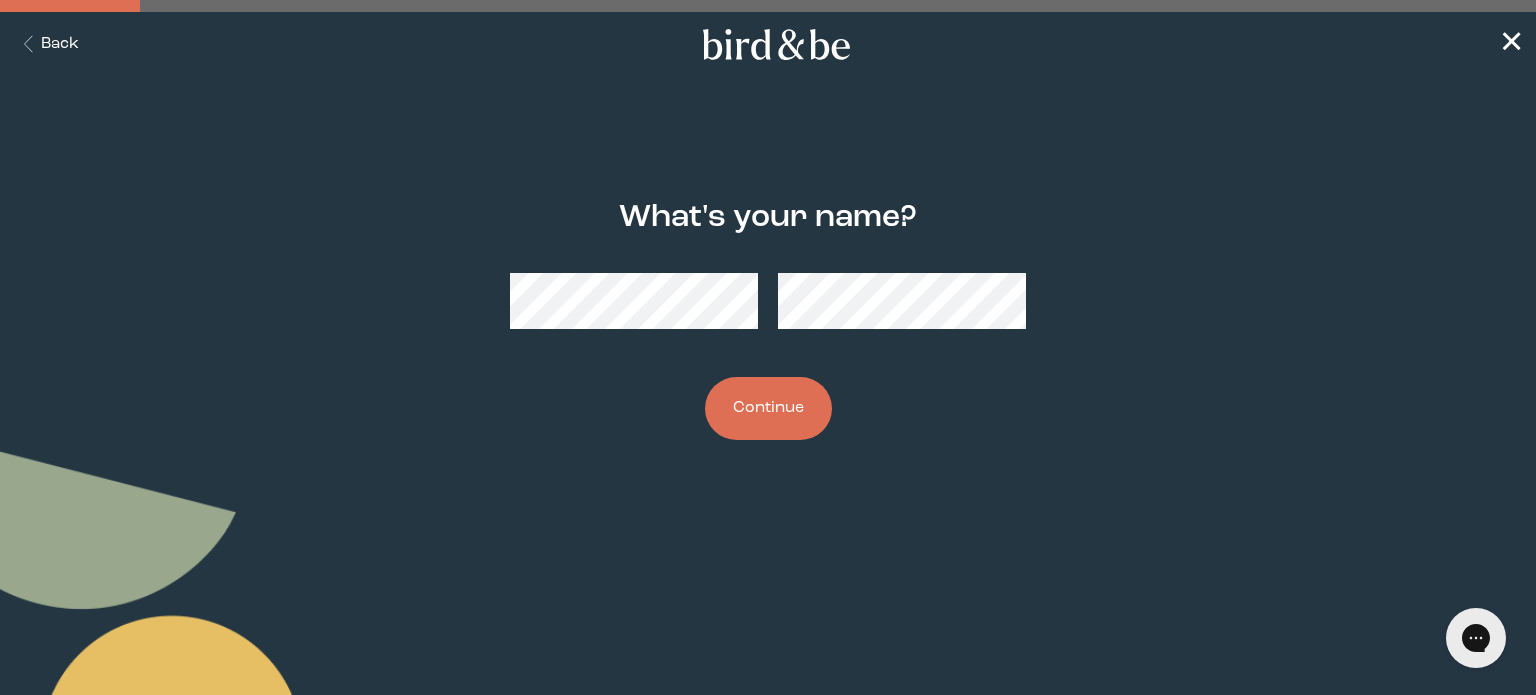 click on "Continue" at bounding box center [768, 408] 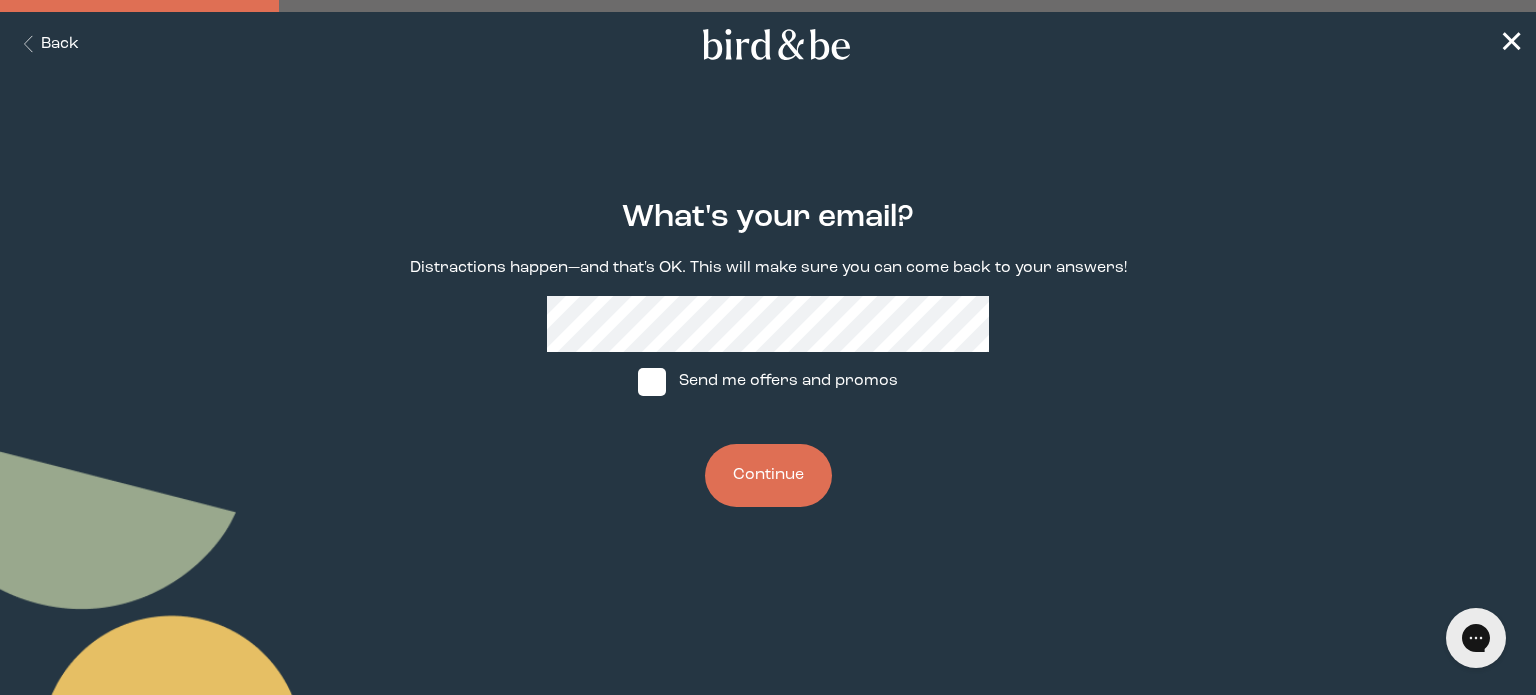 click at bounding box center [652, 382] 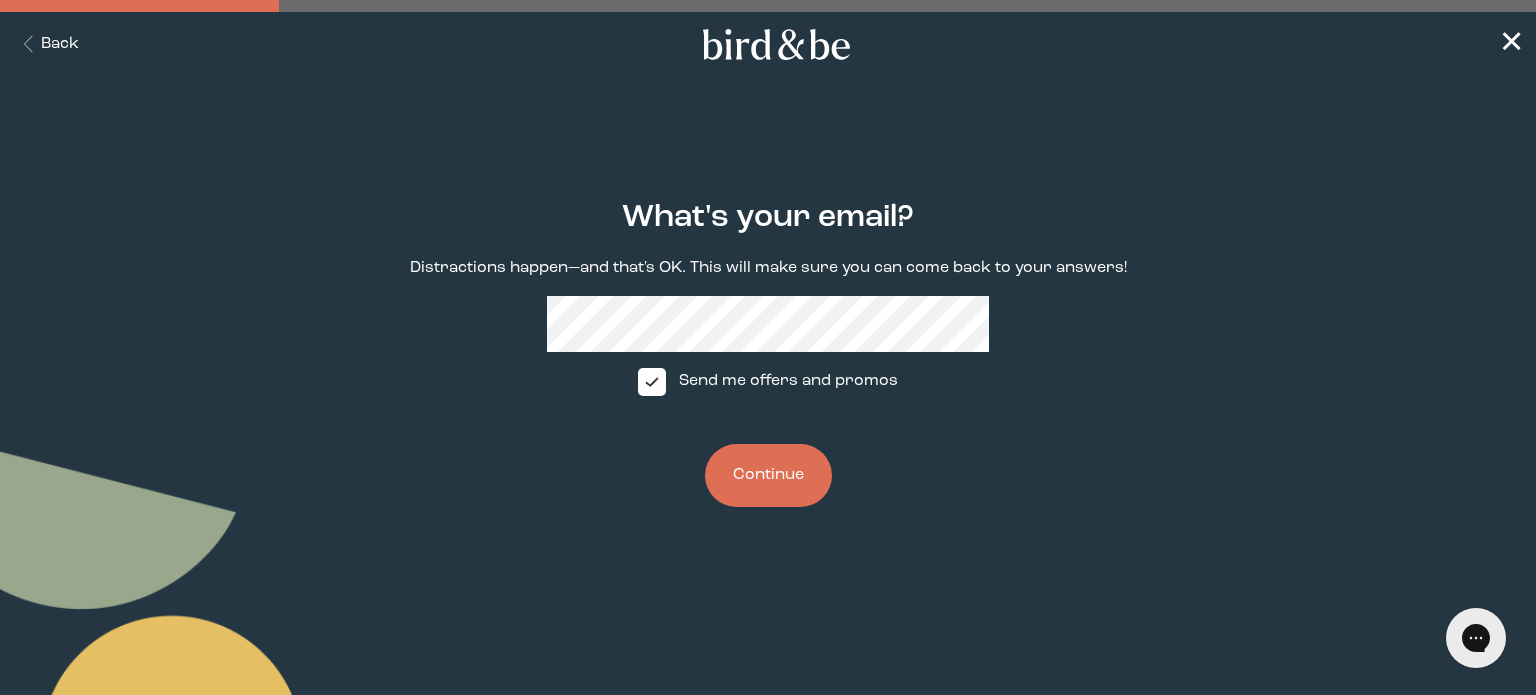 click on "Continue" at bounding box center (768, 475) 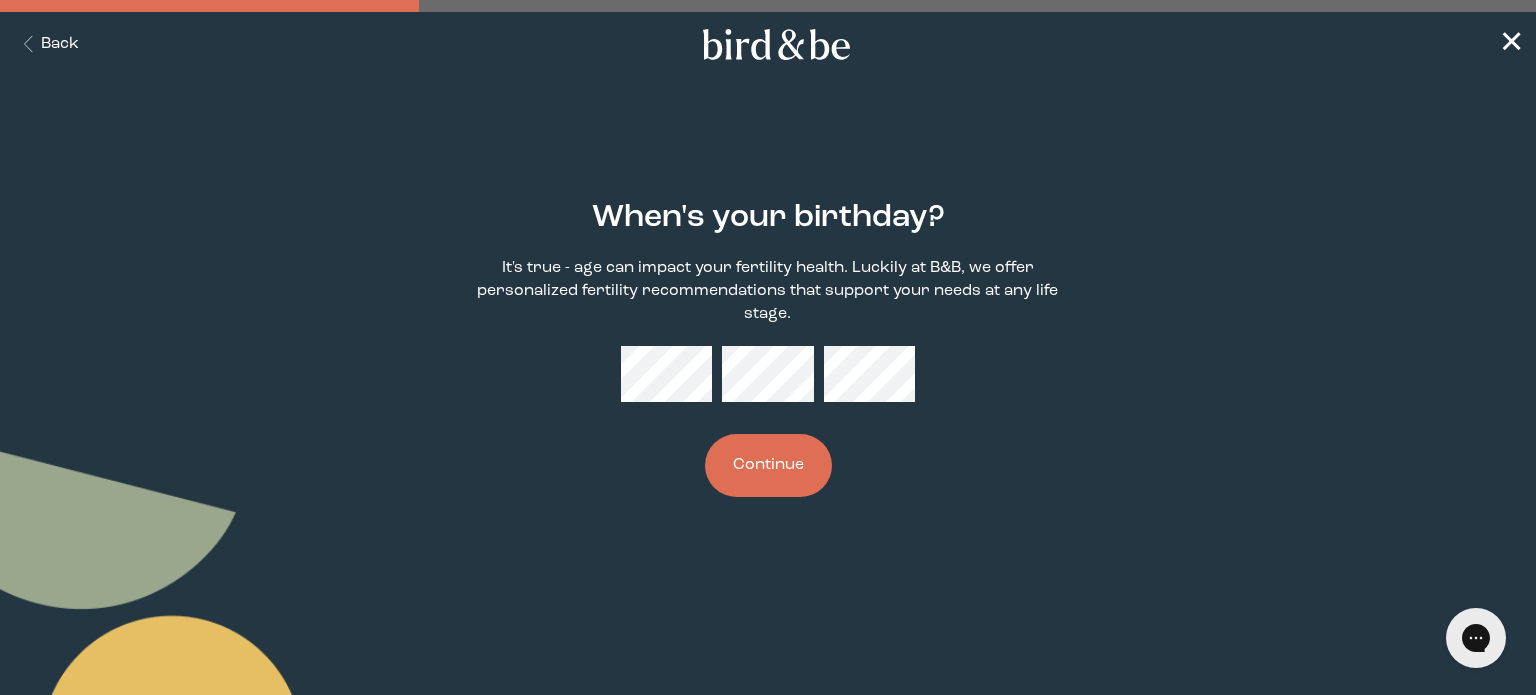 click on "Continue" at bounding box center [768, 465] 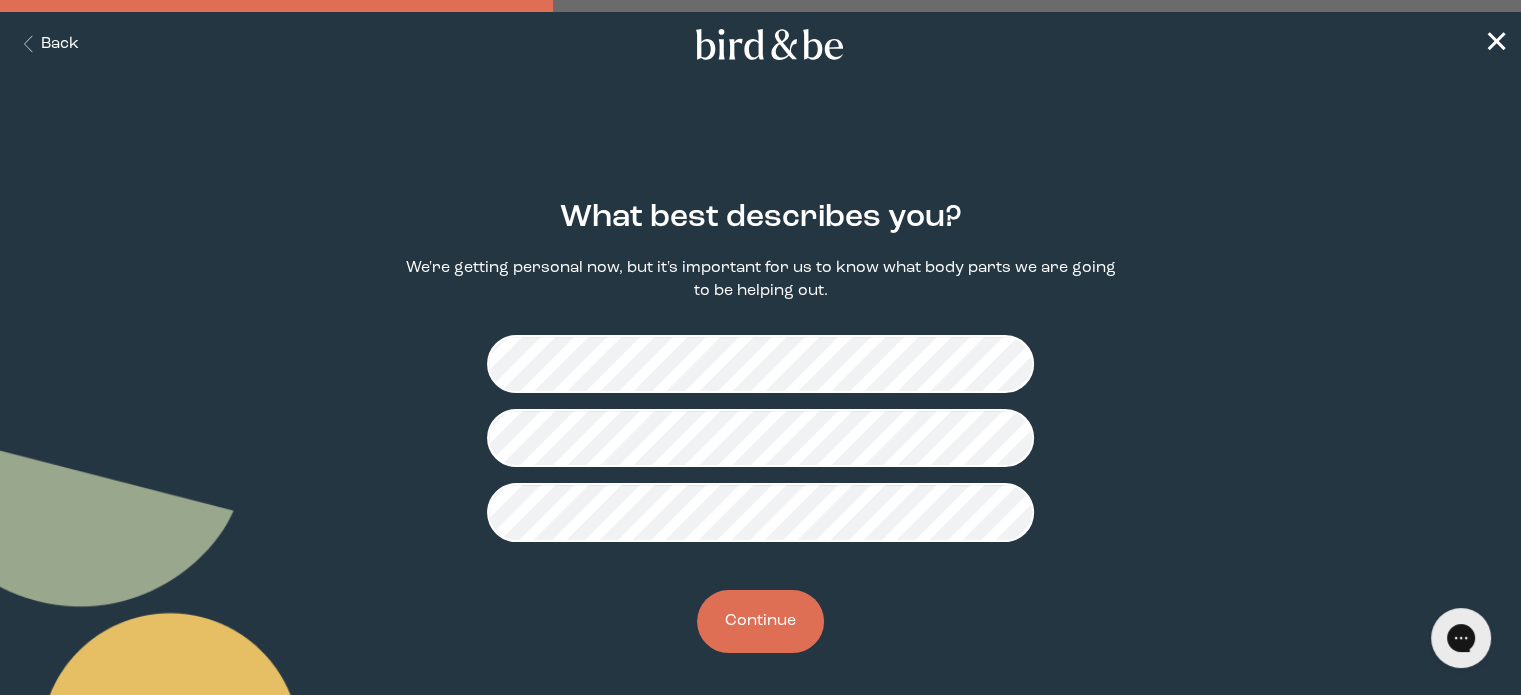 click on "Continue" at bounding box center (760, 621) 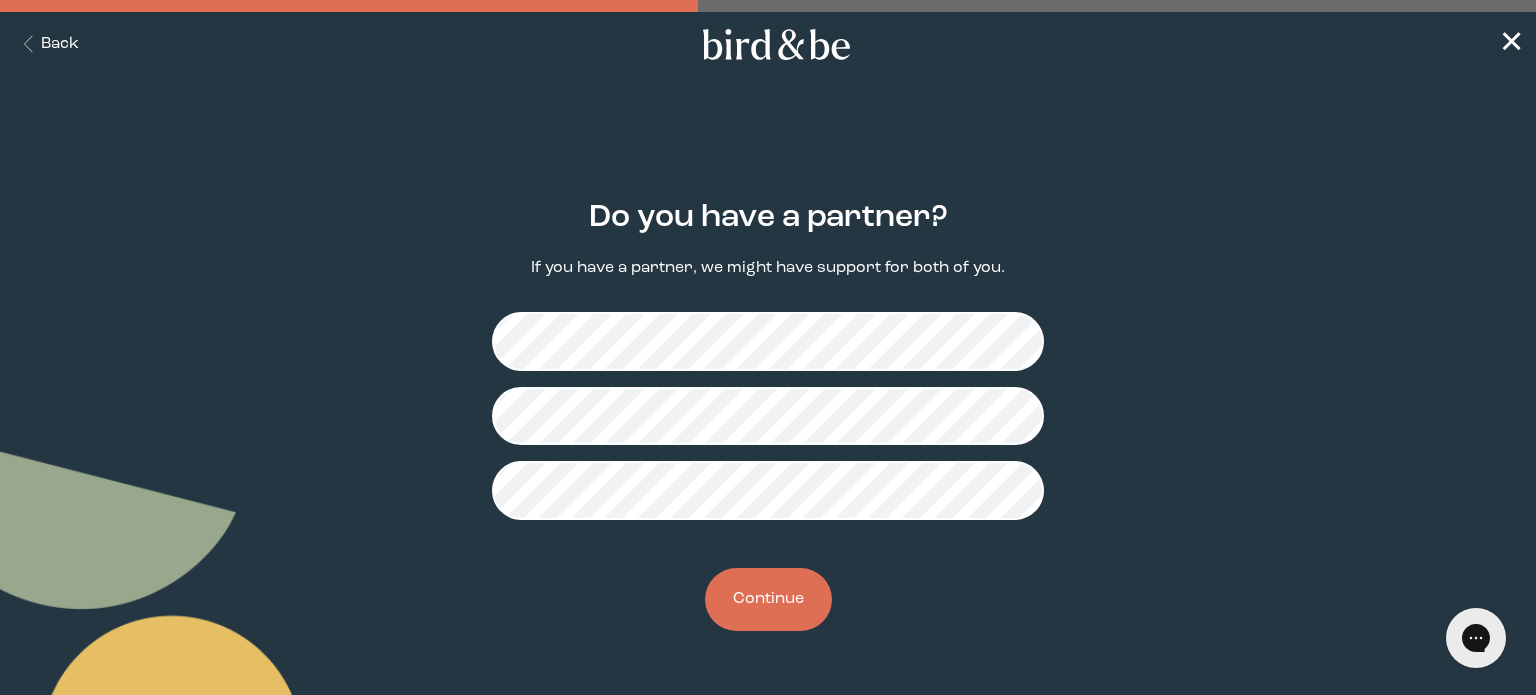 click on "Continue" at bounding box center [768, 599] 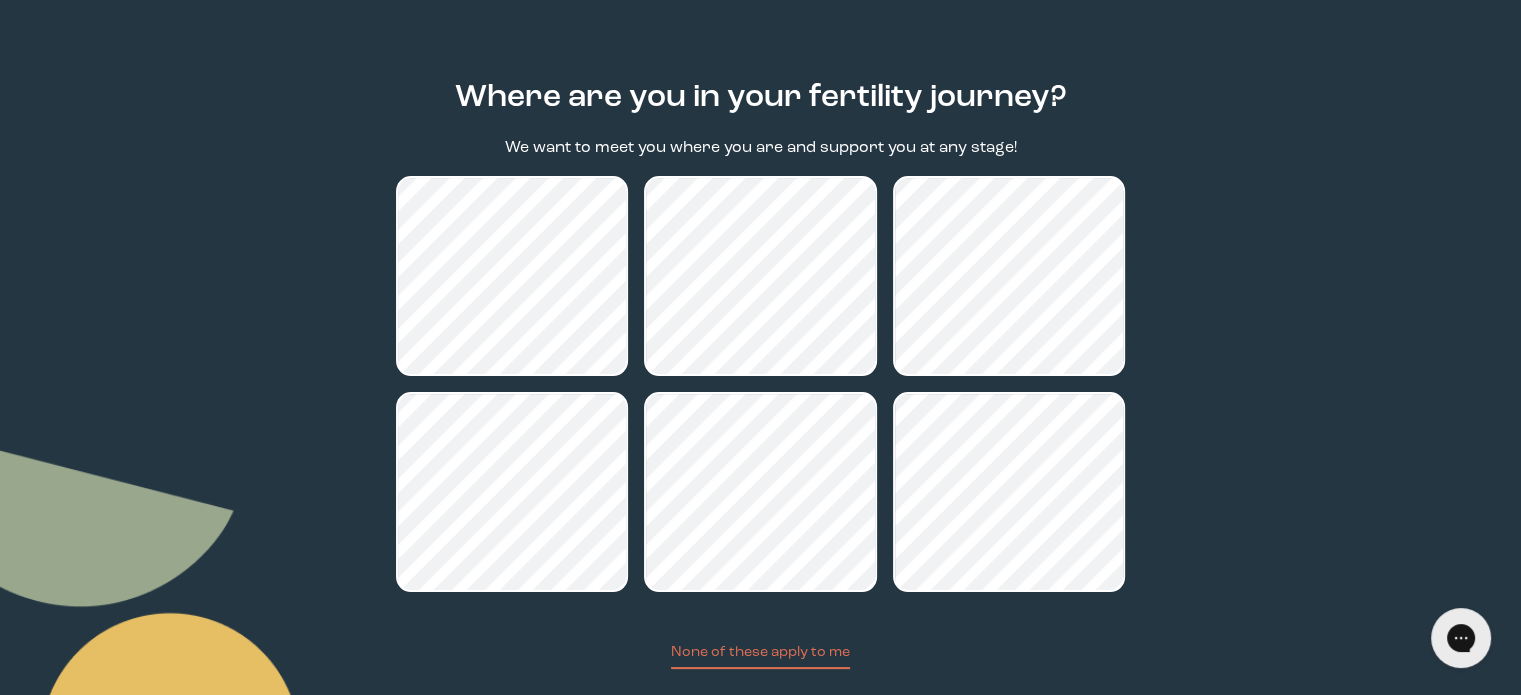 scroll, scrollTop: 160, scrollLeft: 0, axis: vertical 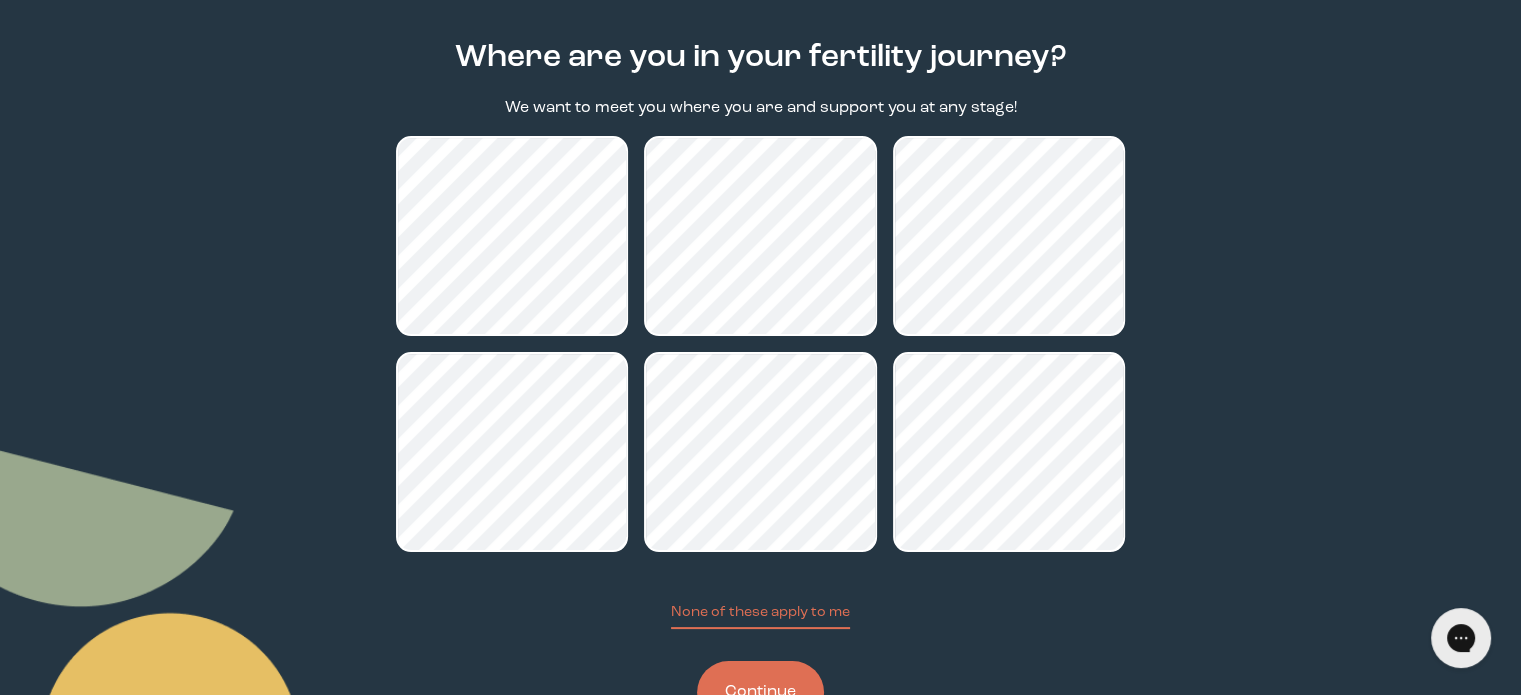click on "Continue" at bounding box center [760, 692] 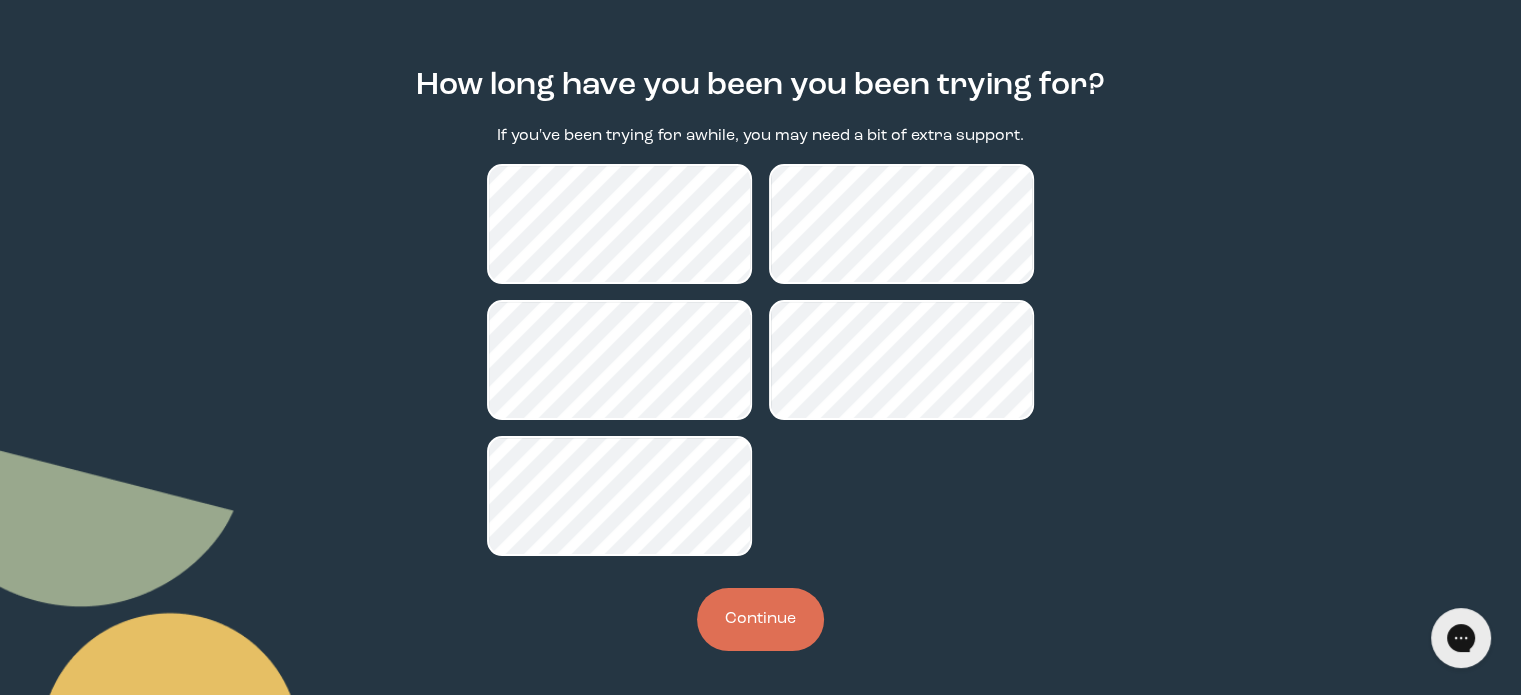 scroll, scrollTop: 136, scrollLeft: 0, axis: vertical 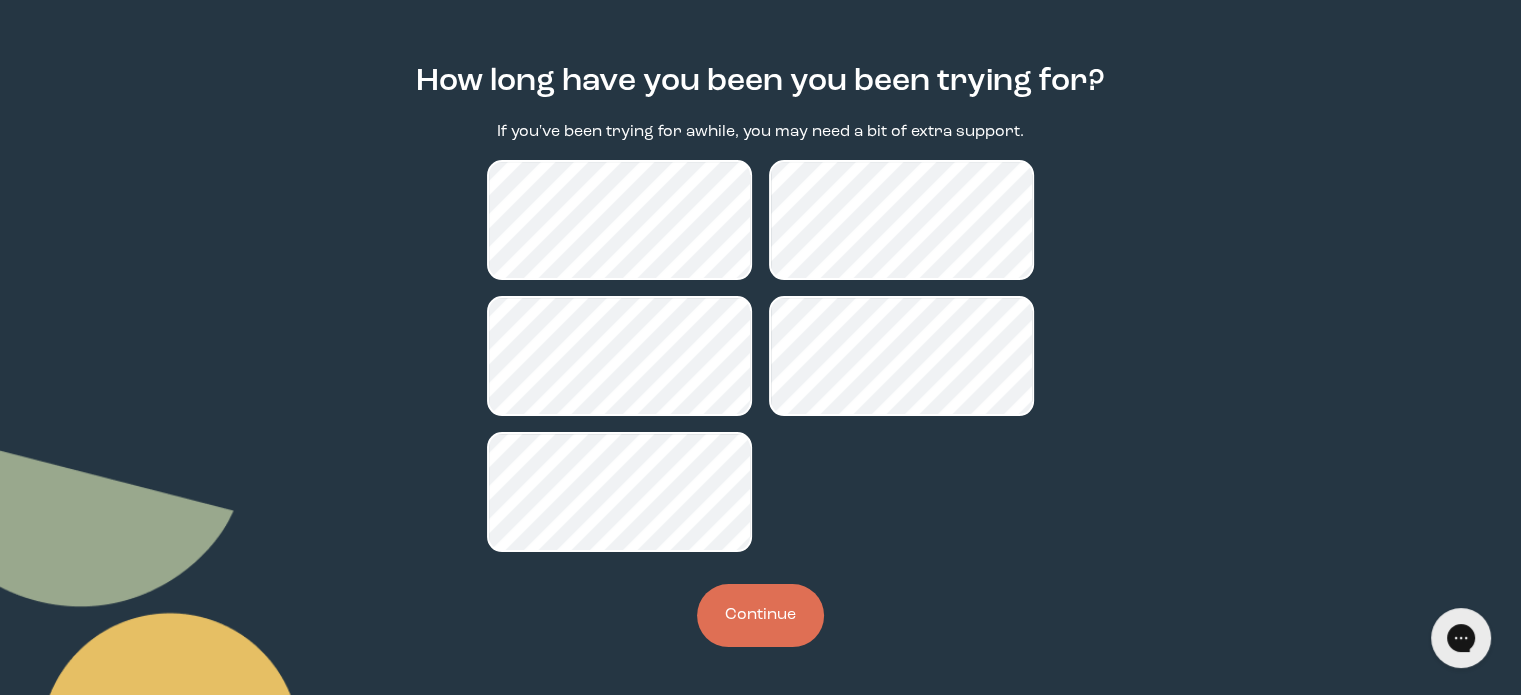 click on "Continue" at bounding box center (760, 615) 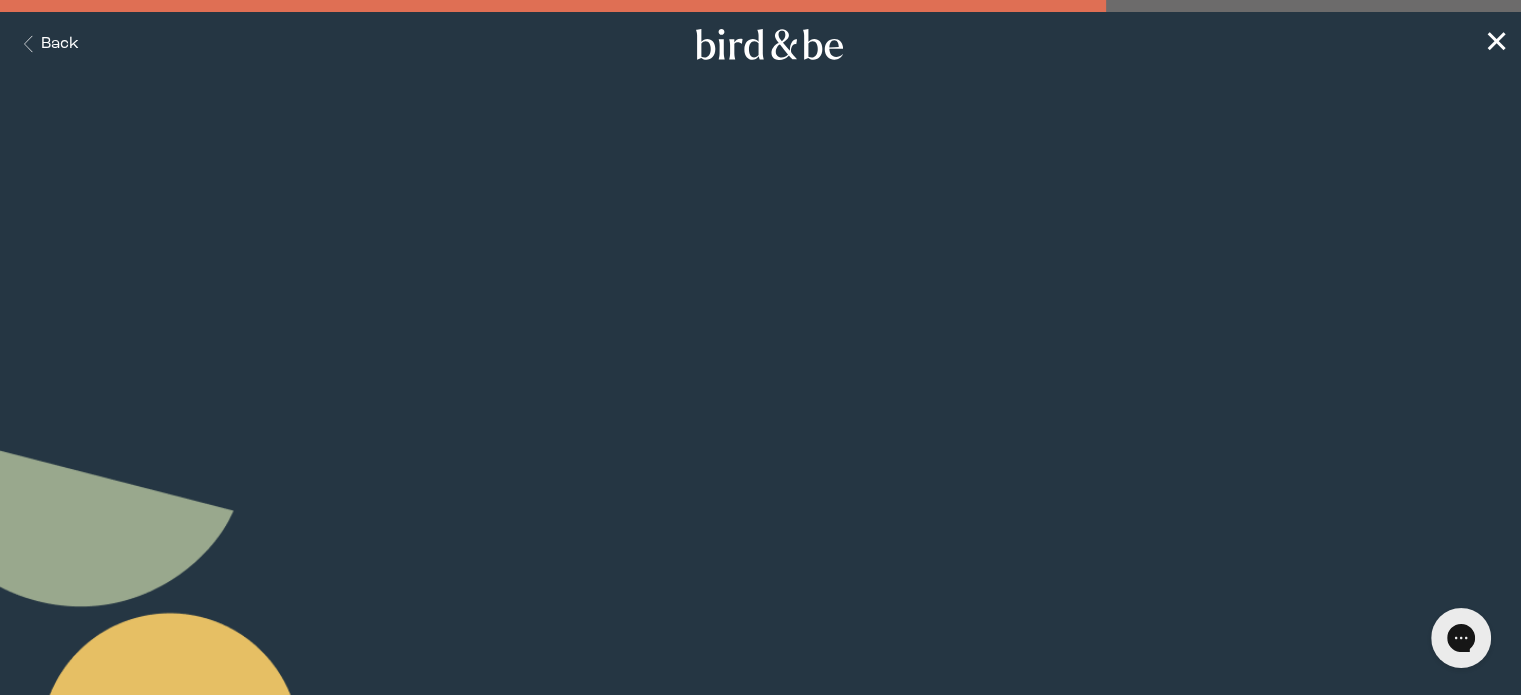 scroll, scrollTop: 0, scrollLeft: 0, axis: both 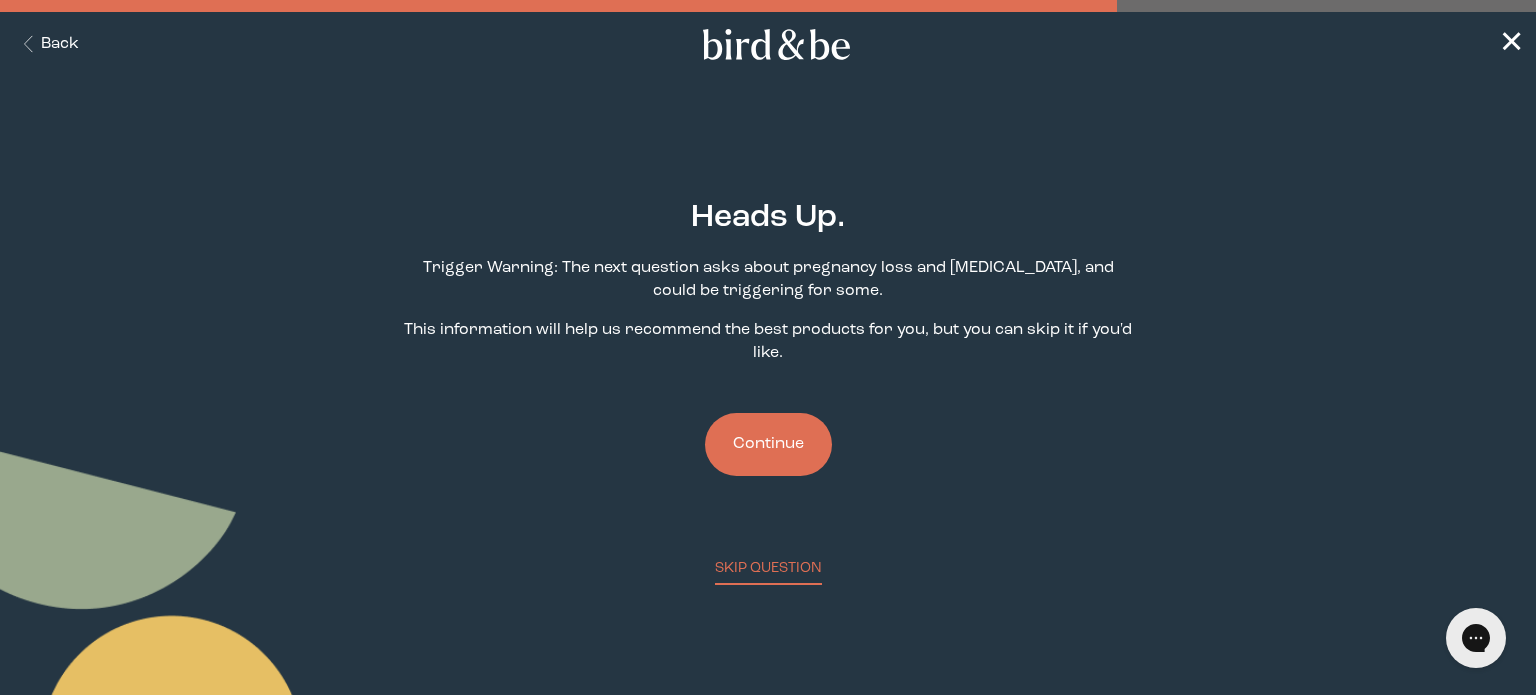 click on "Continue" at bounding box center [768, 444] 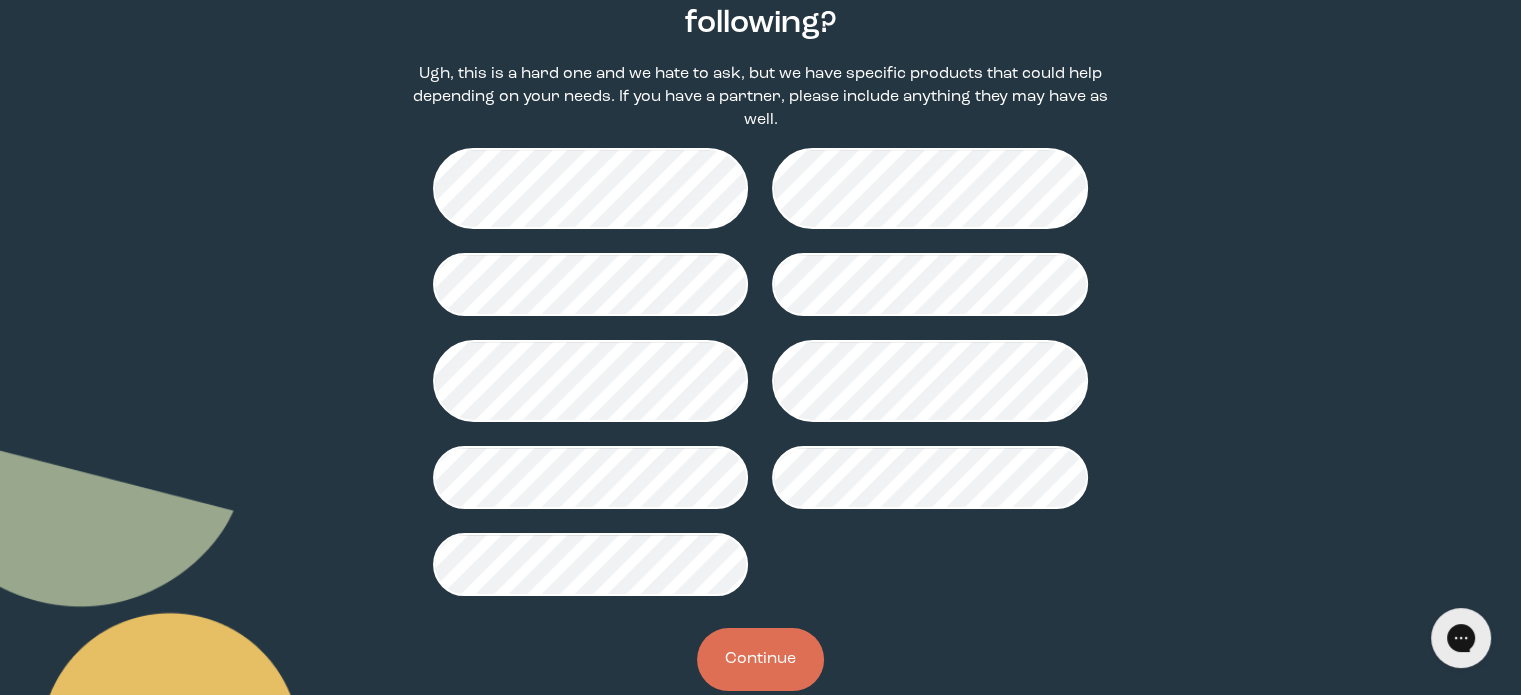 scroll, scrollTop: 262, scrollLeft: 0, axis: vertical 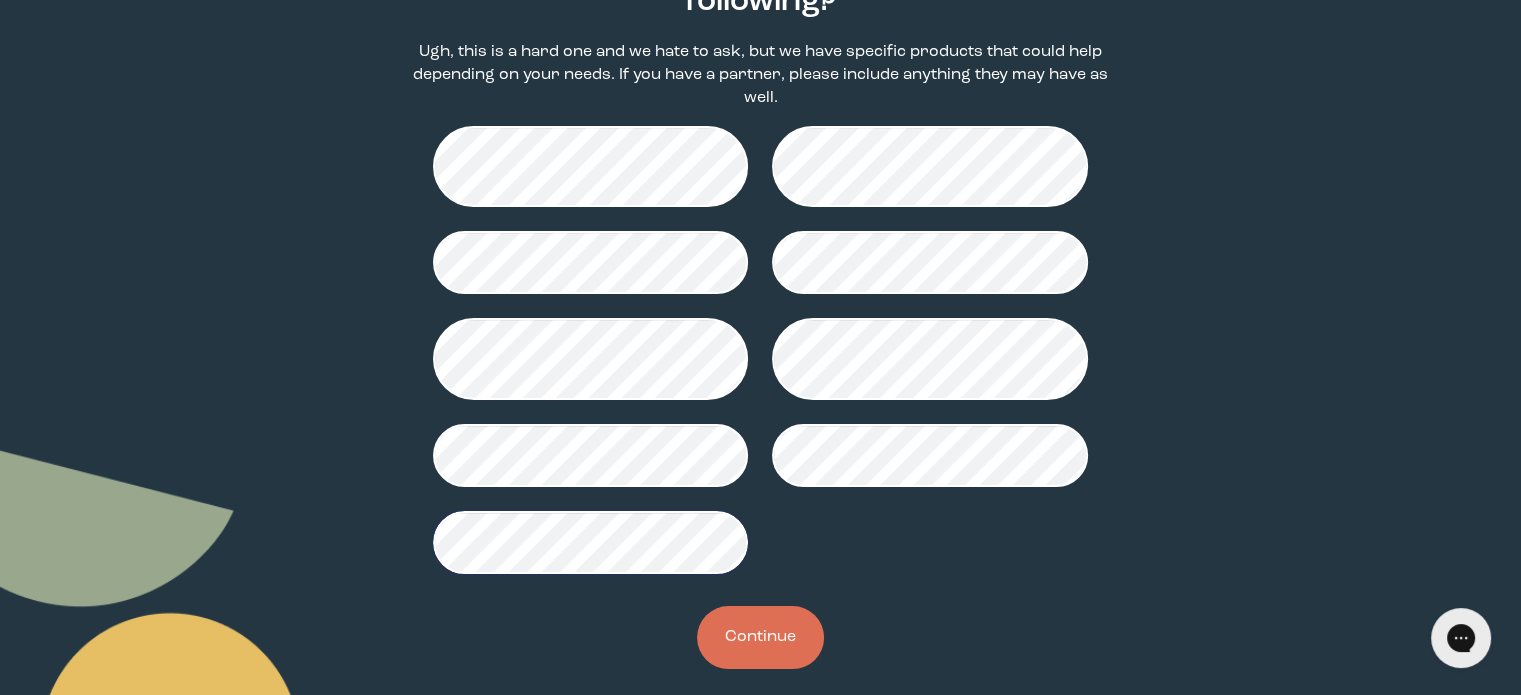 click on "Continue" at bounding box center (760, 637) 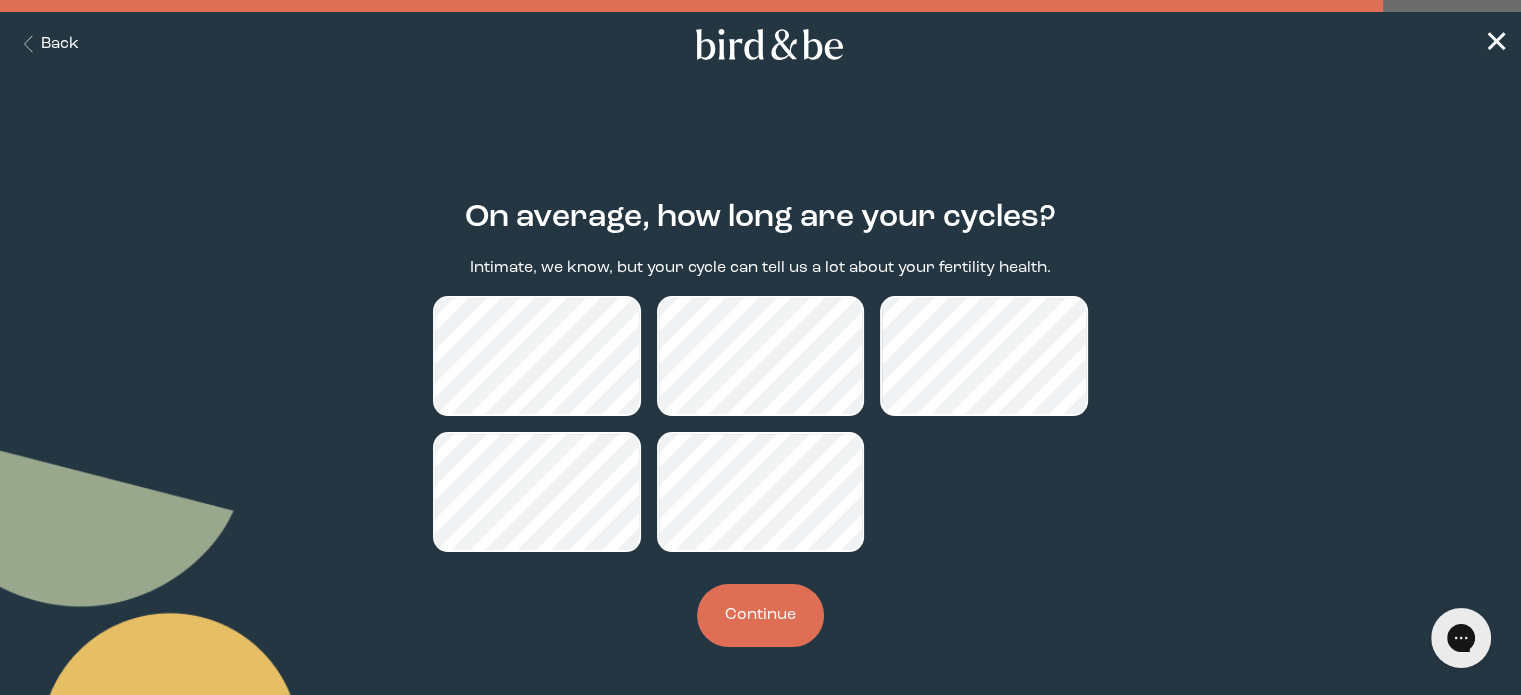 click on "Continue" at bounding box center [760, 615] 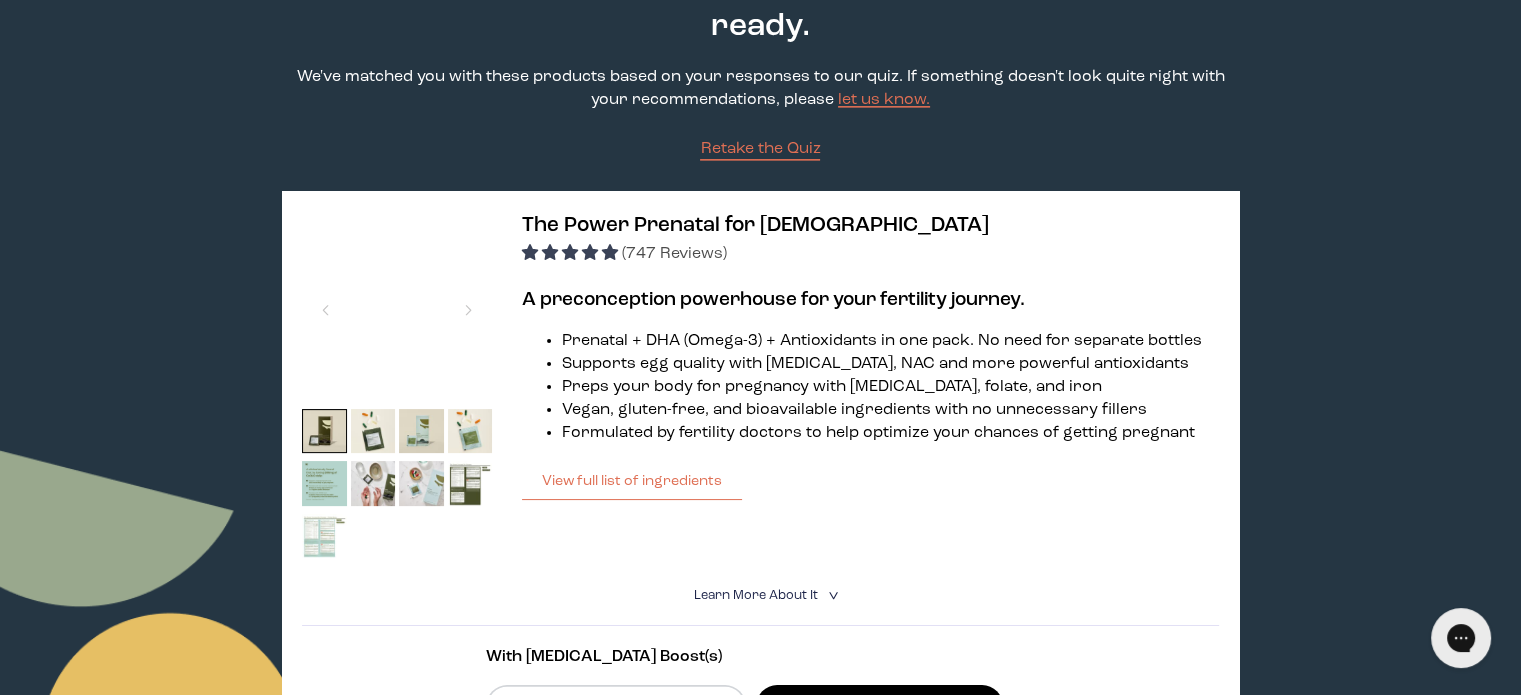 scroll, scrollTop: 160, scrollLeft: 0, axis: vertical 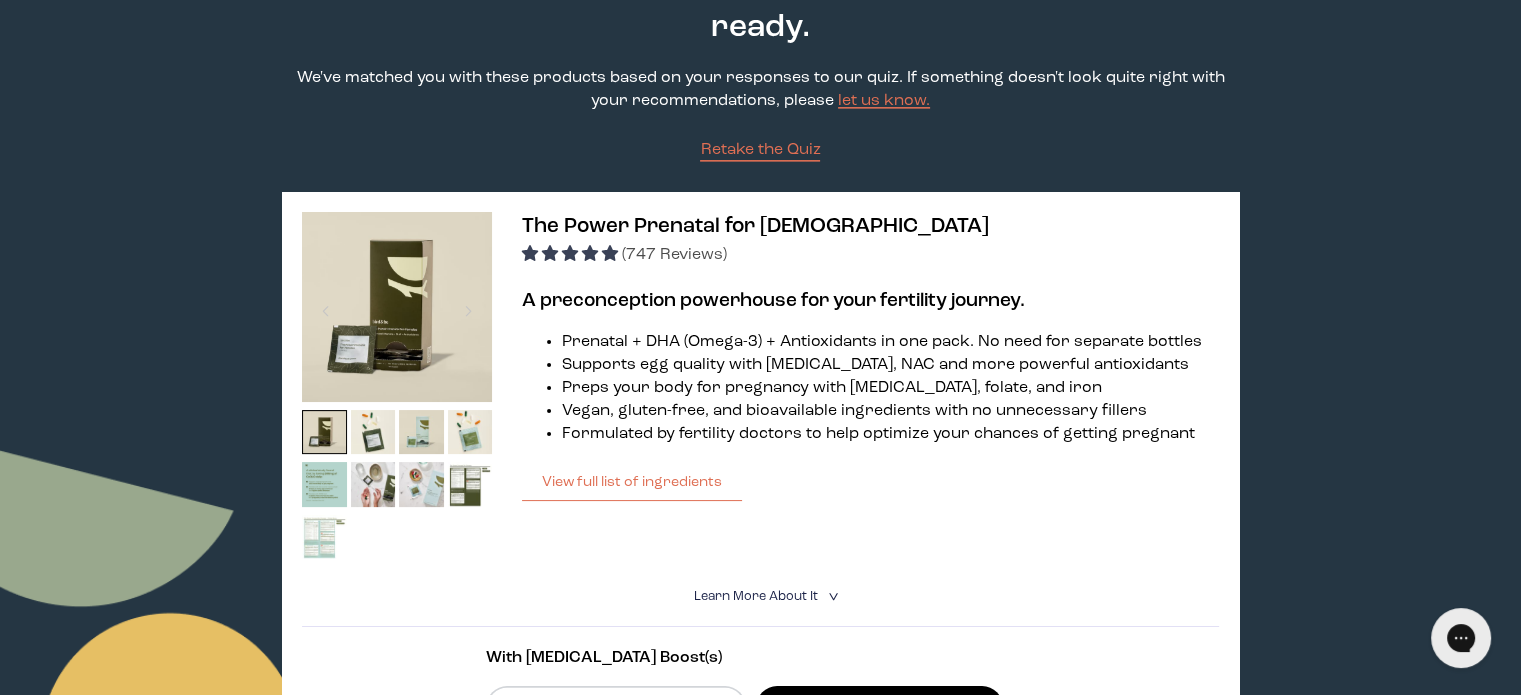 click at bounding box center (397, 307) 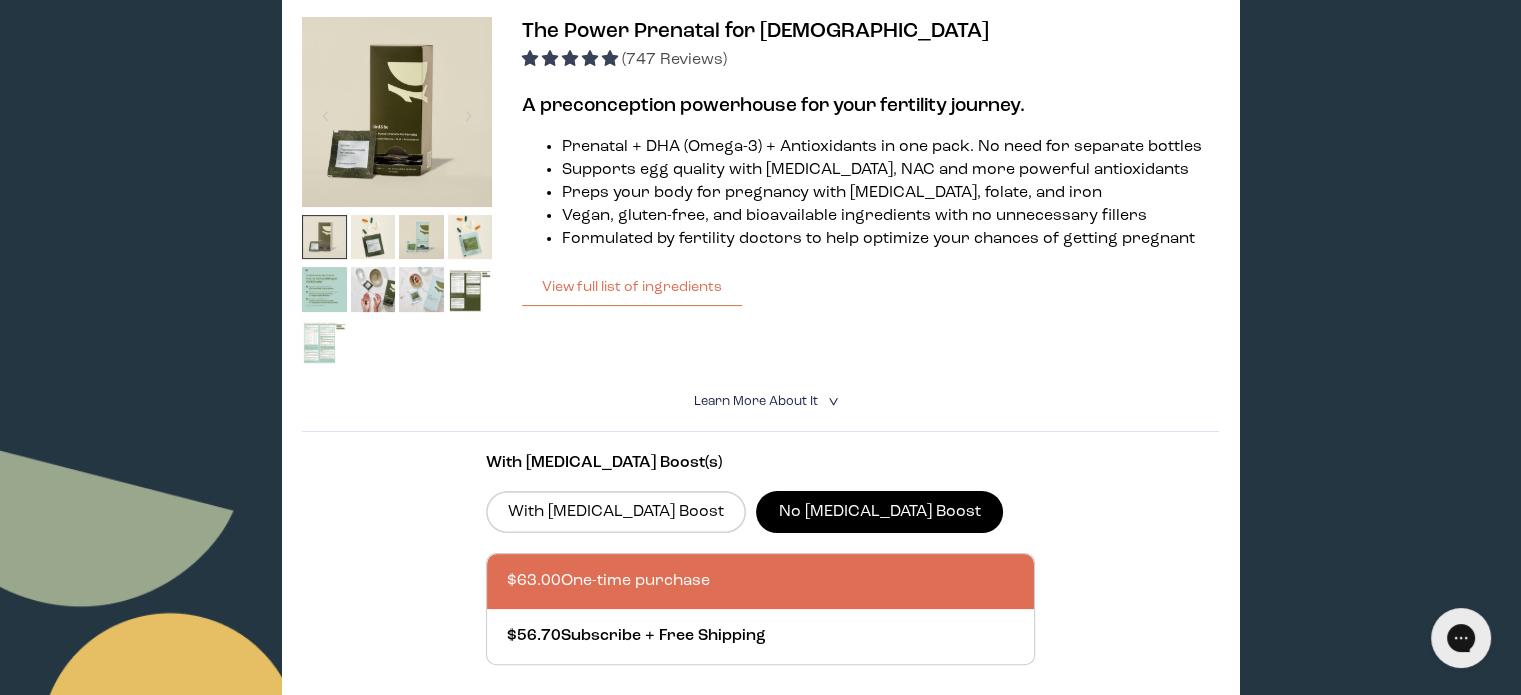 scroll, scrollTop: 360, scrollLeft: 0, axis: vertical 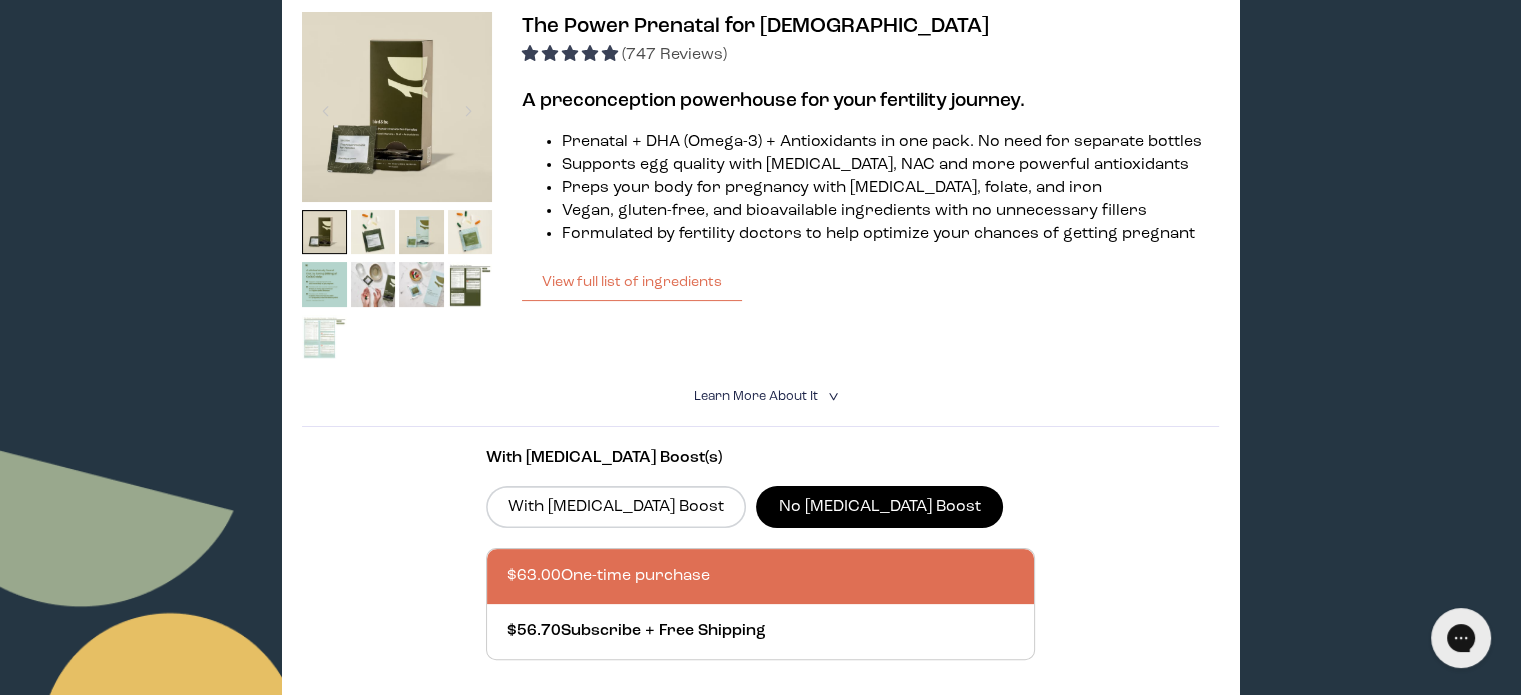 click at bounding box center [324, 337] 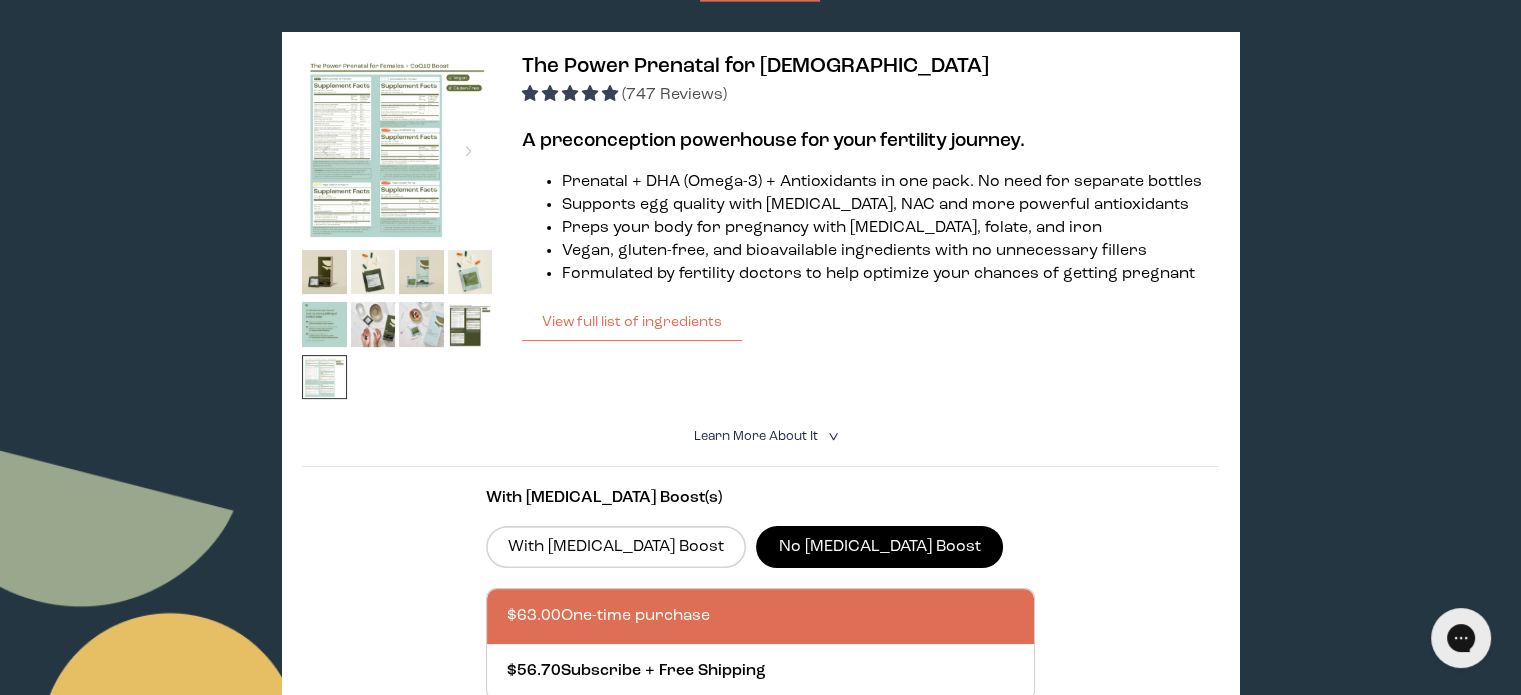 scroll, scrollTop: 280, scrollLeft: 0, axis: vertical 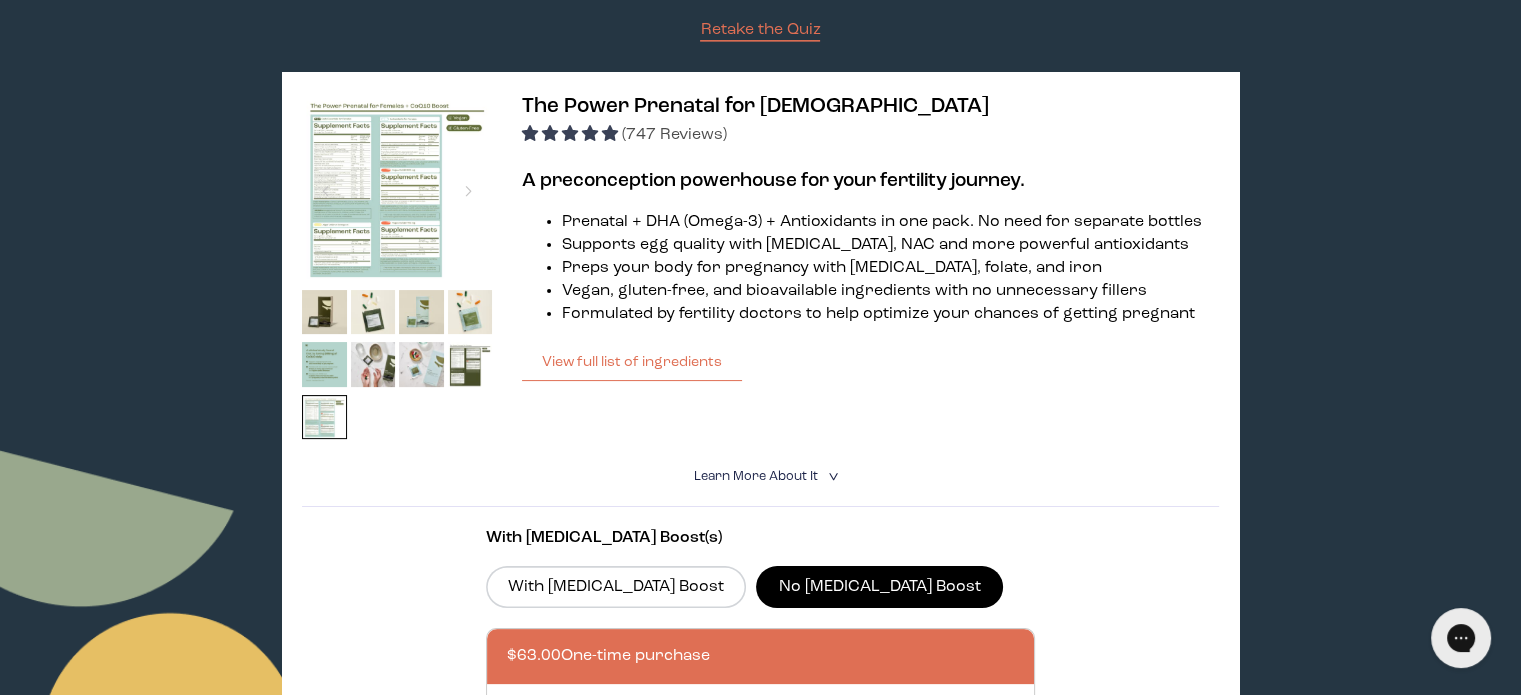 click on "The Power Prenatal for [DEMOGRAPHIC_DATA]" at bounding box center (755, 106) 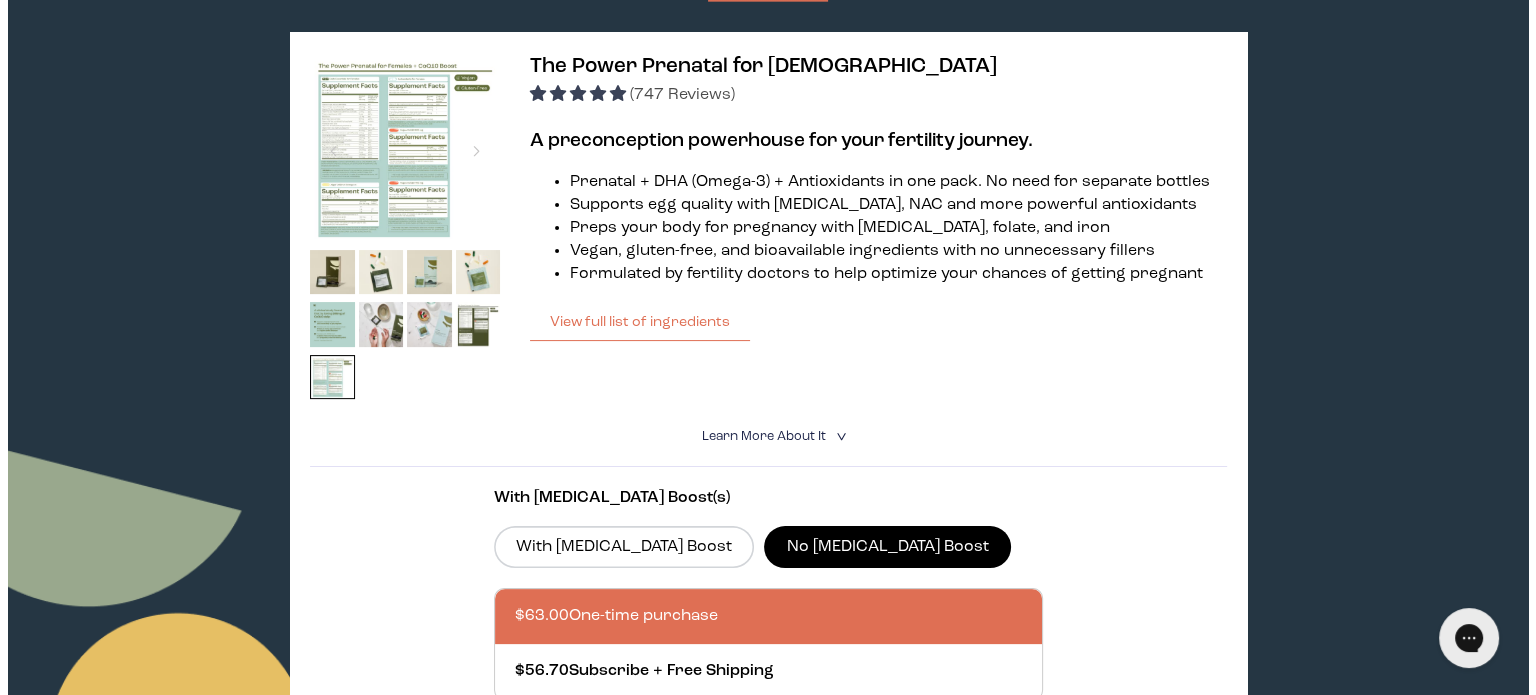 scroll, scrollTop: 360, scrollLeft: 0, axis: vertical 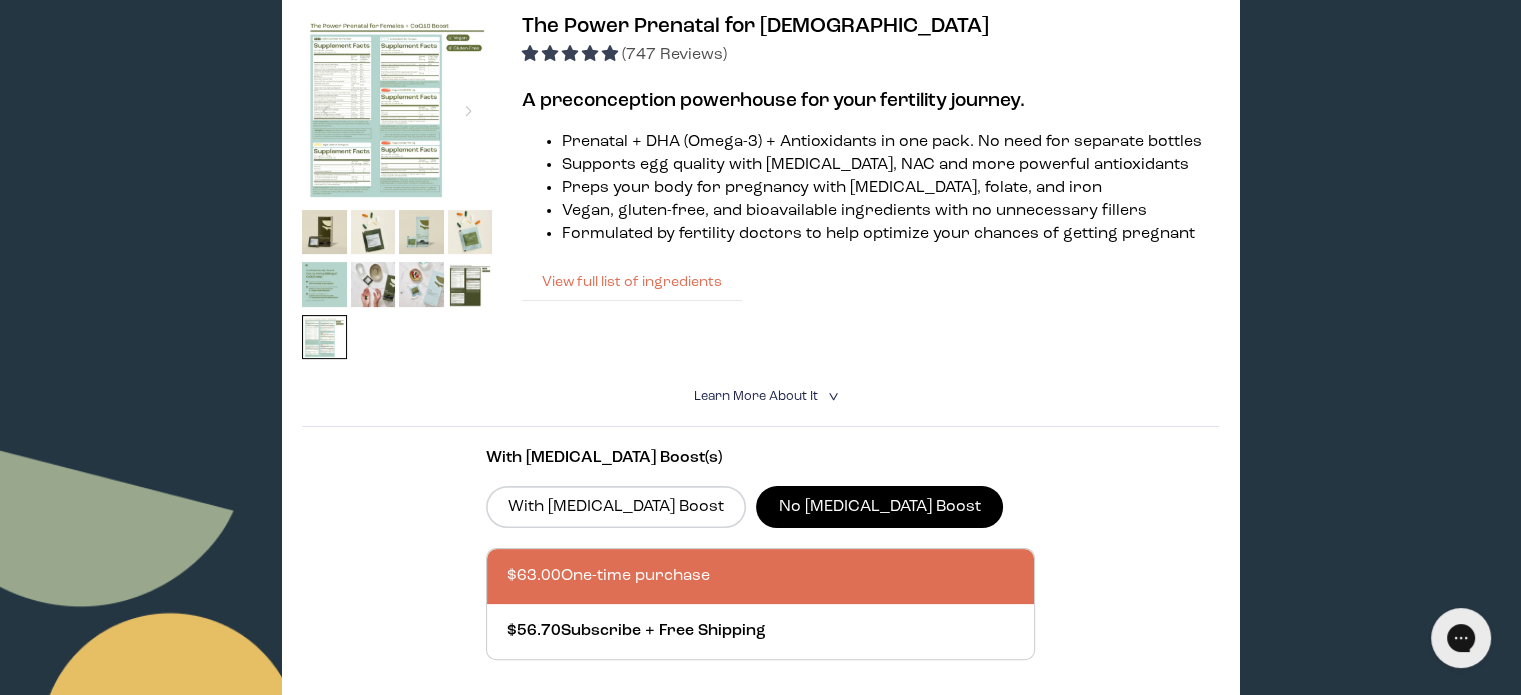 click on "View full list of ingredients" at bounding box center (632, 282) 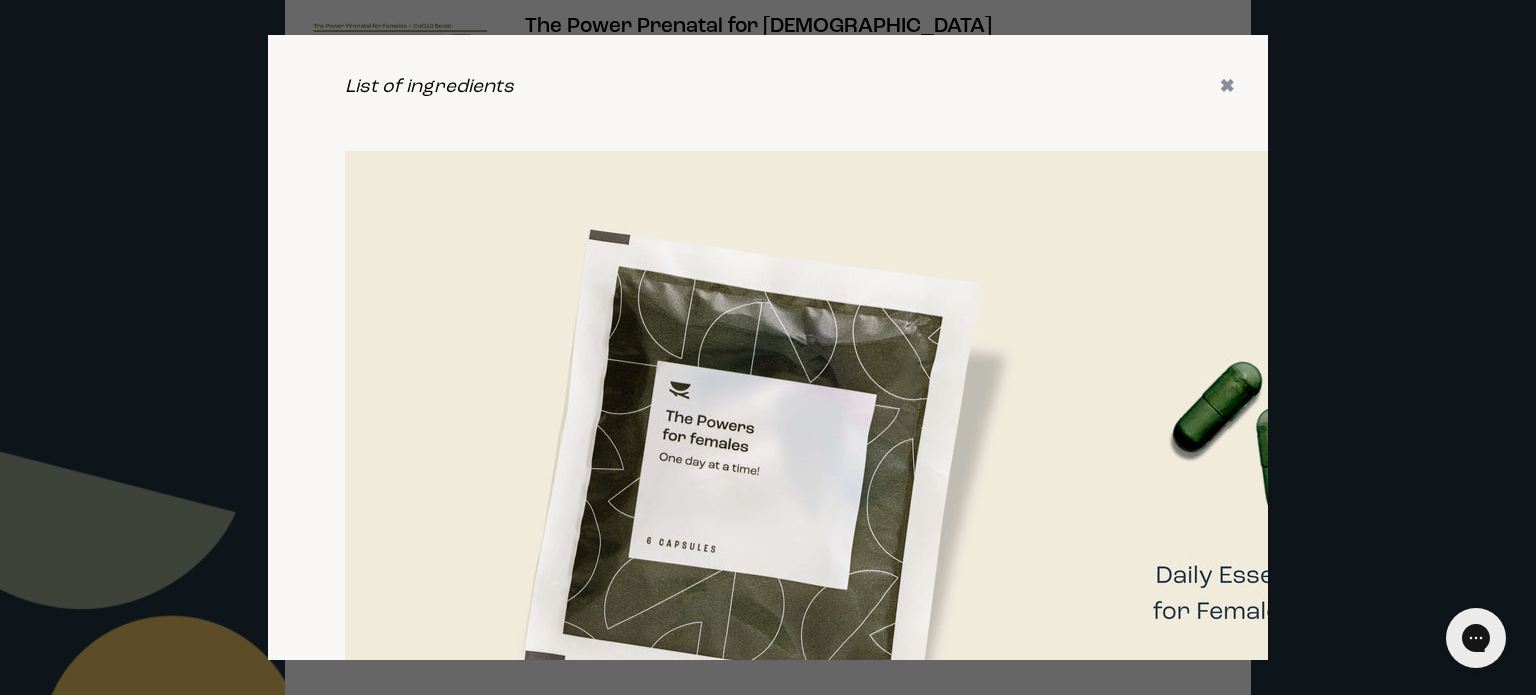 type 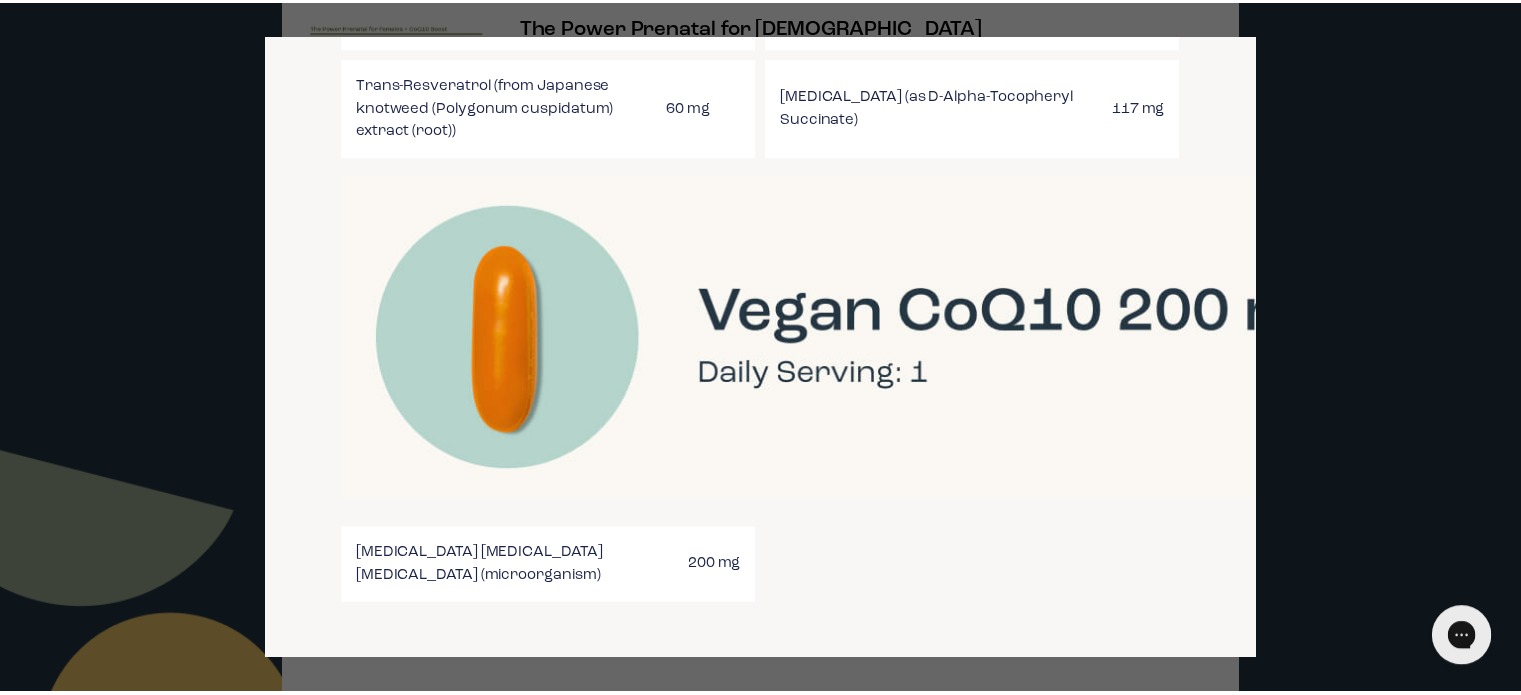 scroll, scrollTop: 0, scrollLeft: 0, axis: both 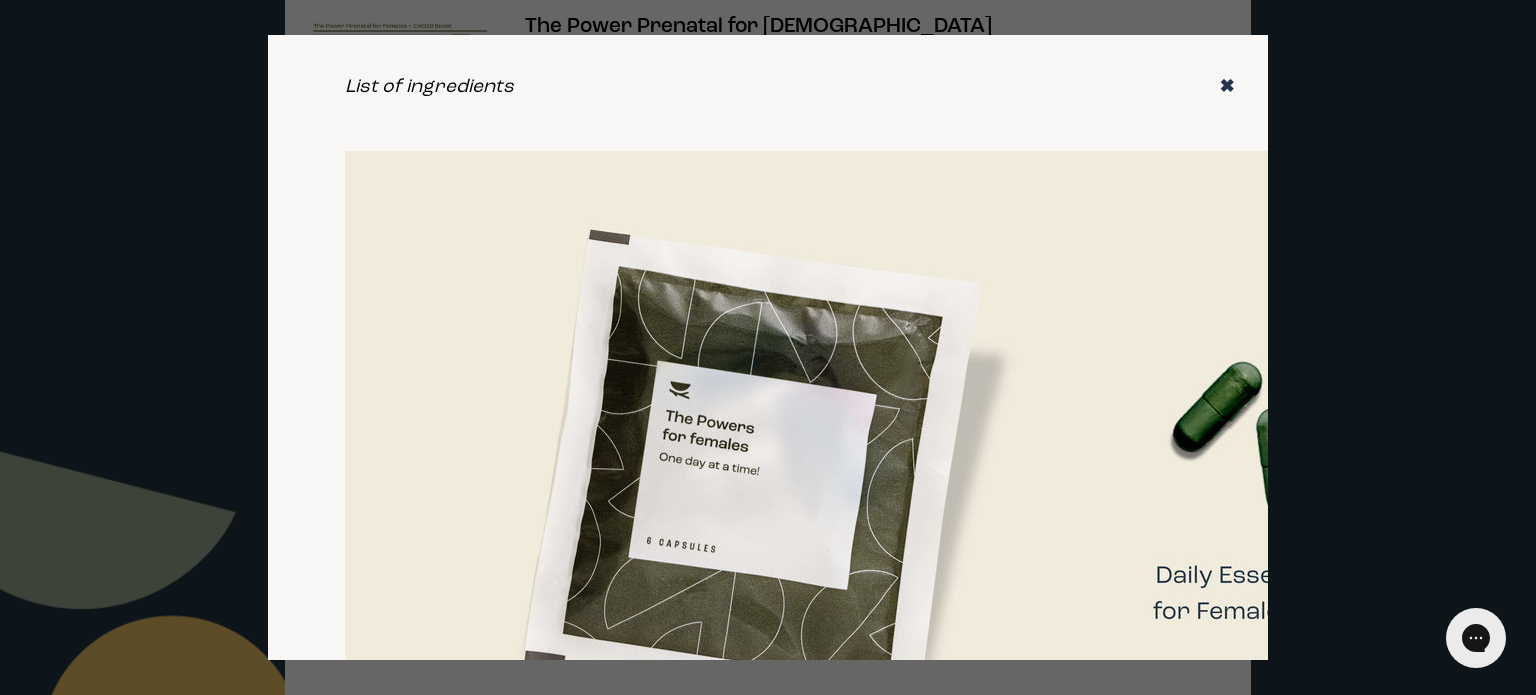 click on "✖" at bounding box center (1227, 87) 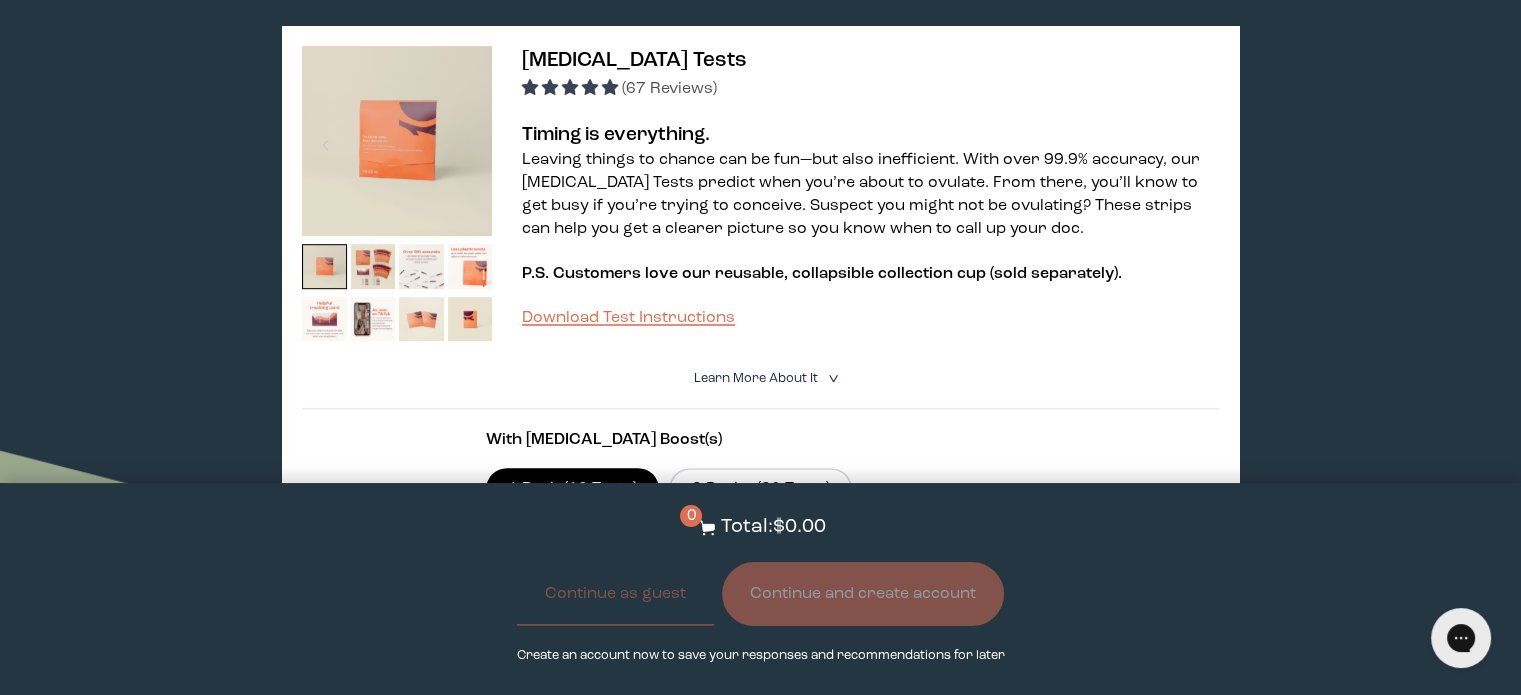scroll, scrollTop: 1160, scrollLeft: 0, axis: vertical 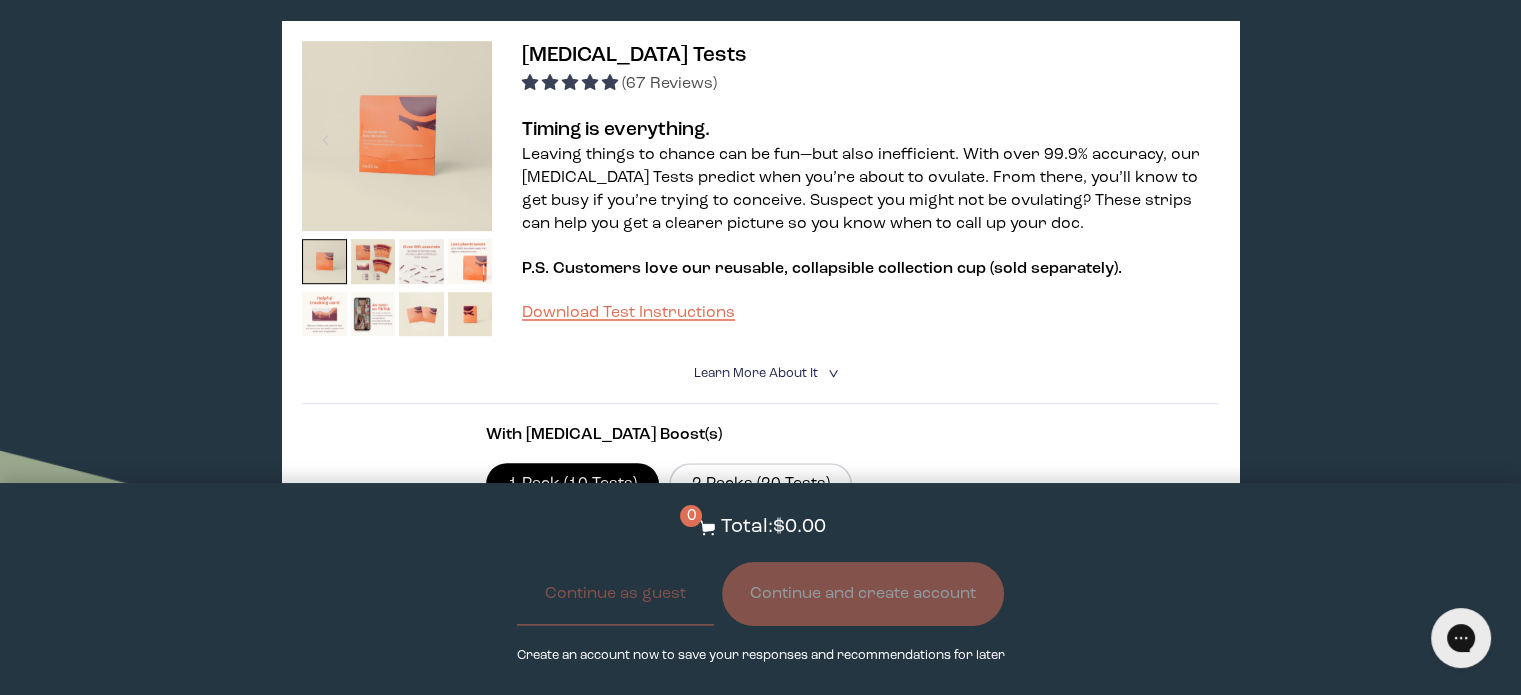 click at bounding box center (397, 136) 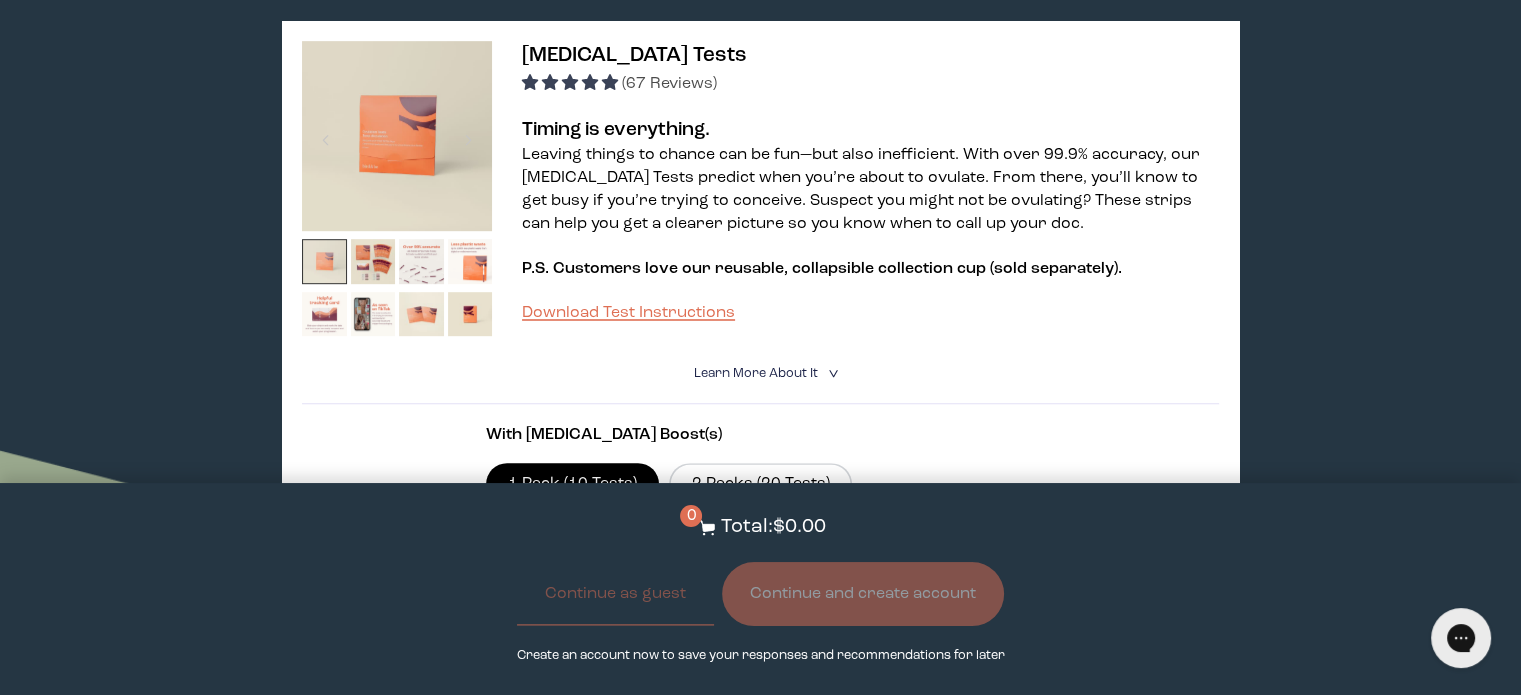 click at bounding box center (324, 261) 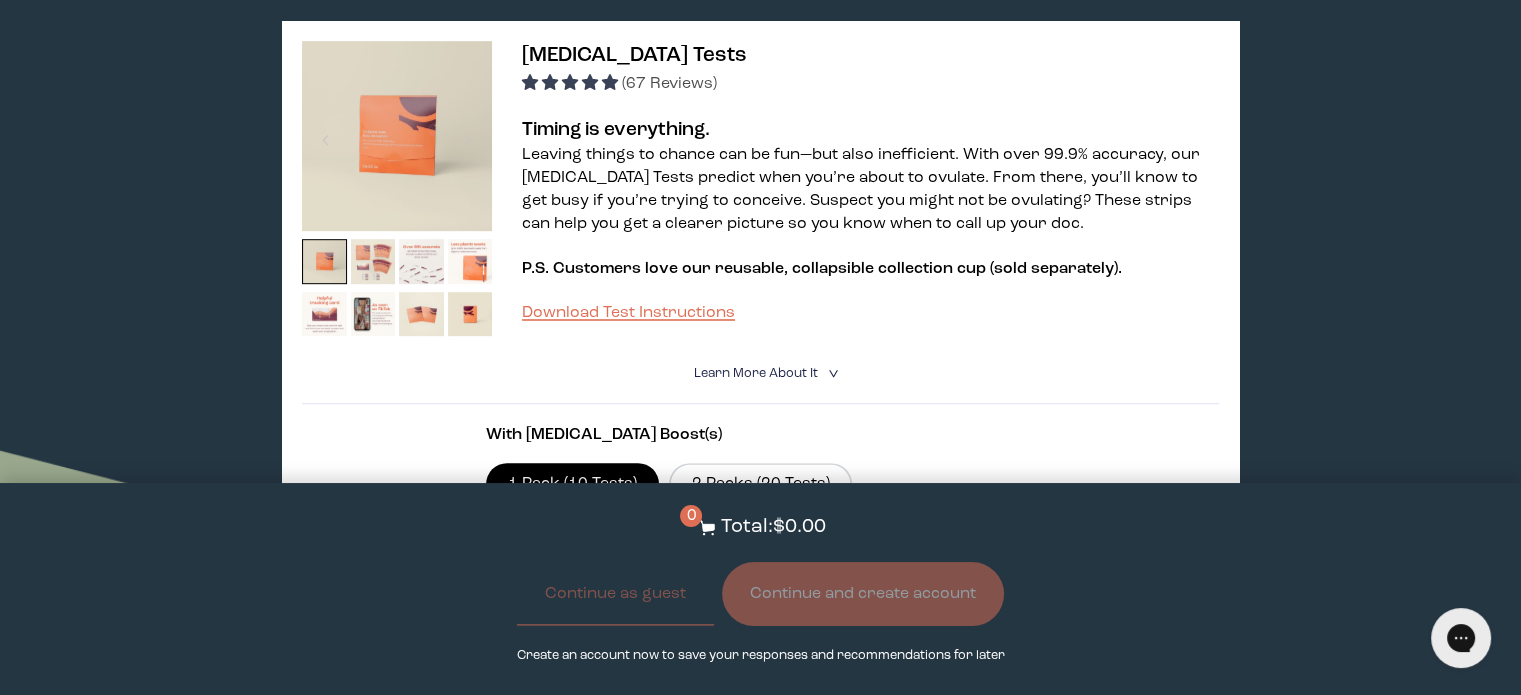 click at bounding box center [373, 261] 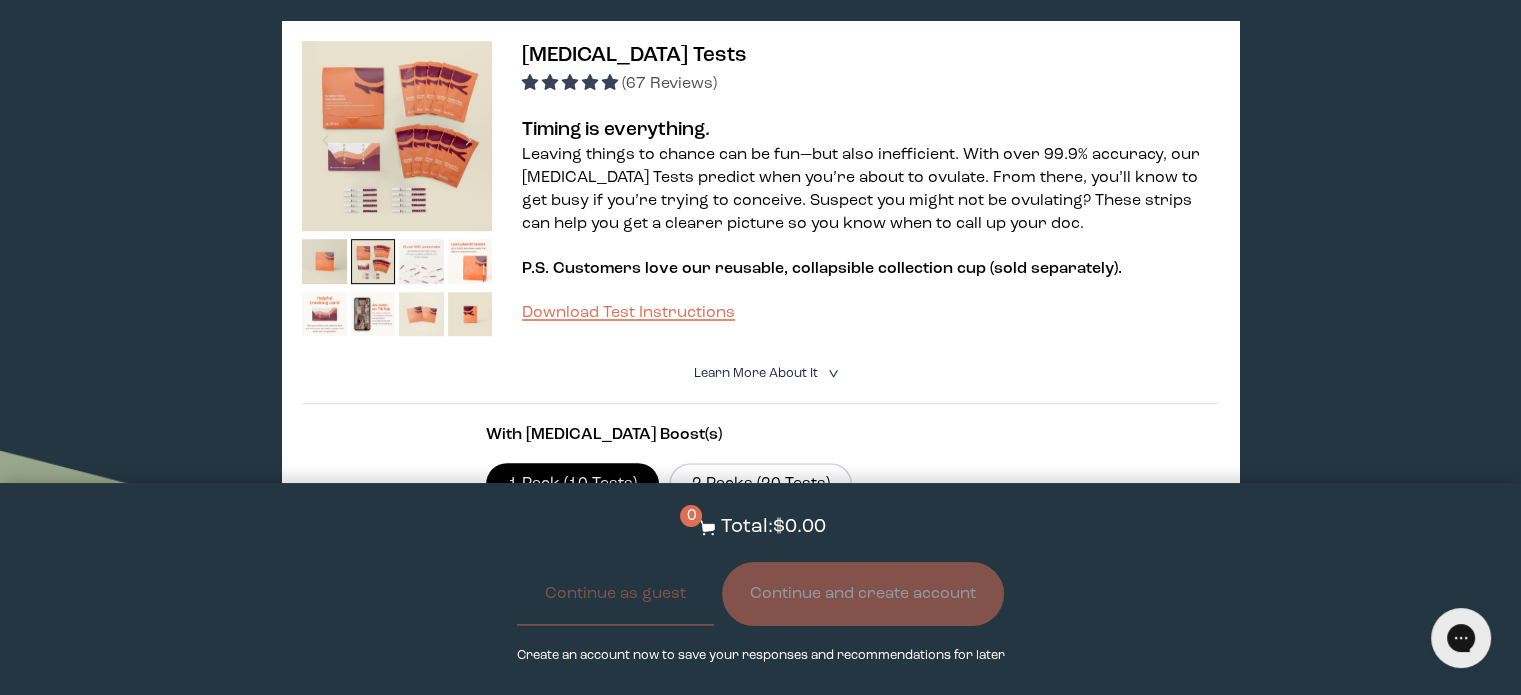 click at bounding box center (421, 261) 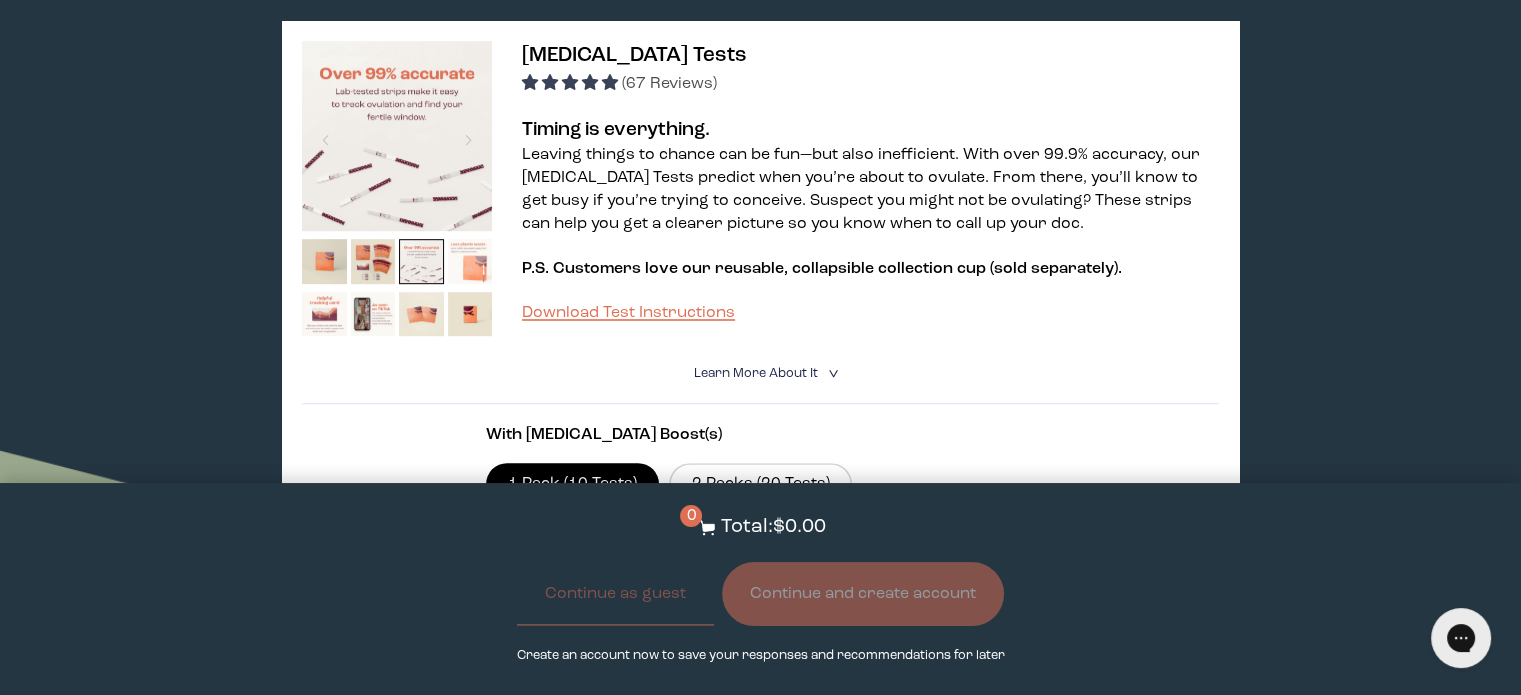 click at bounding box center (470, 261) 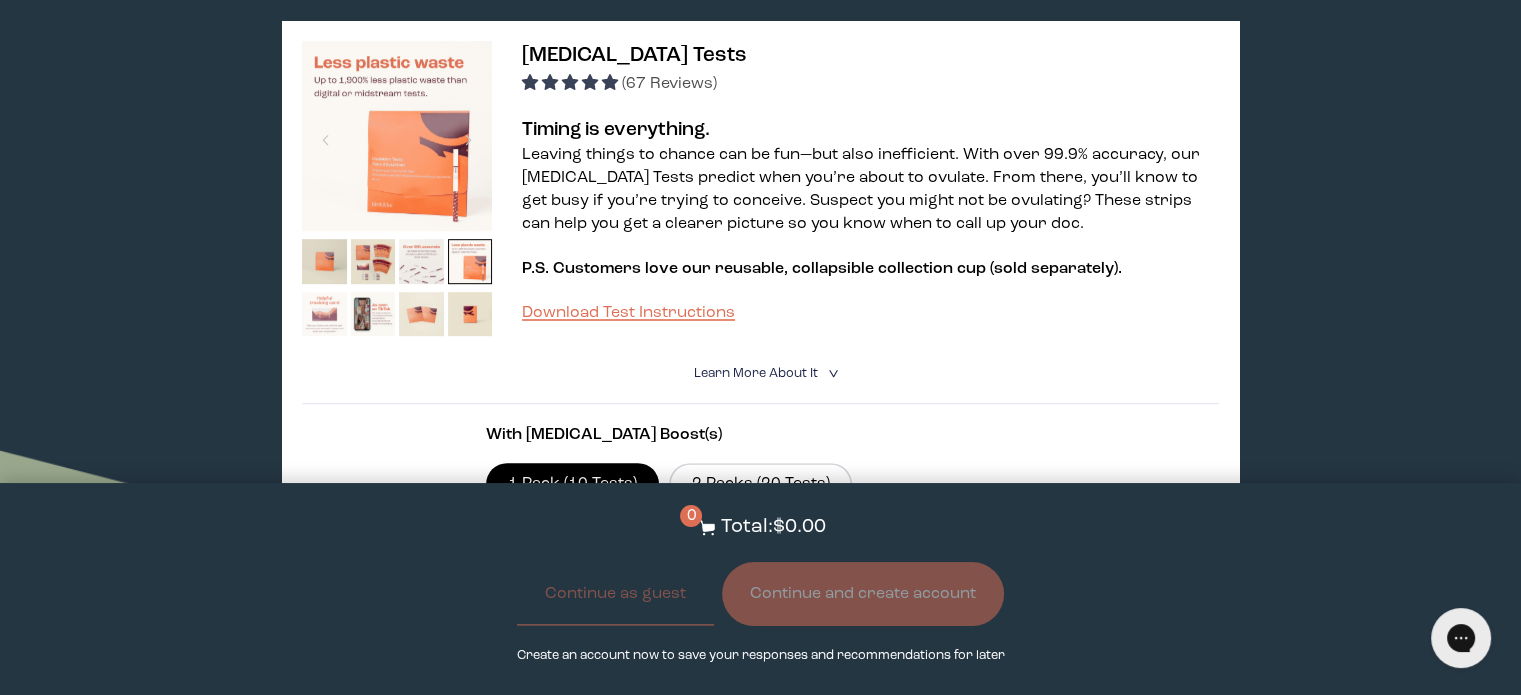 click at bounding box center (324, 314) 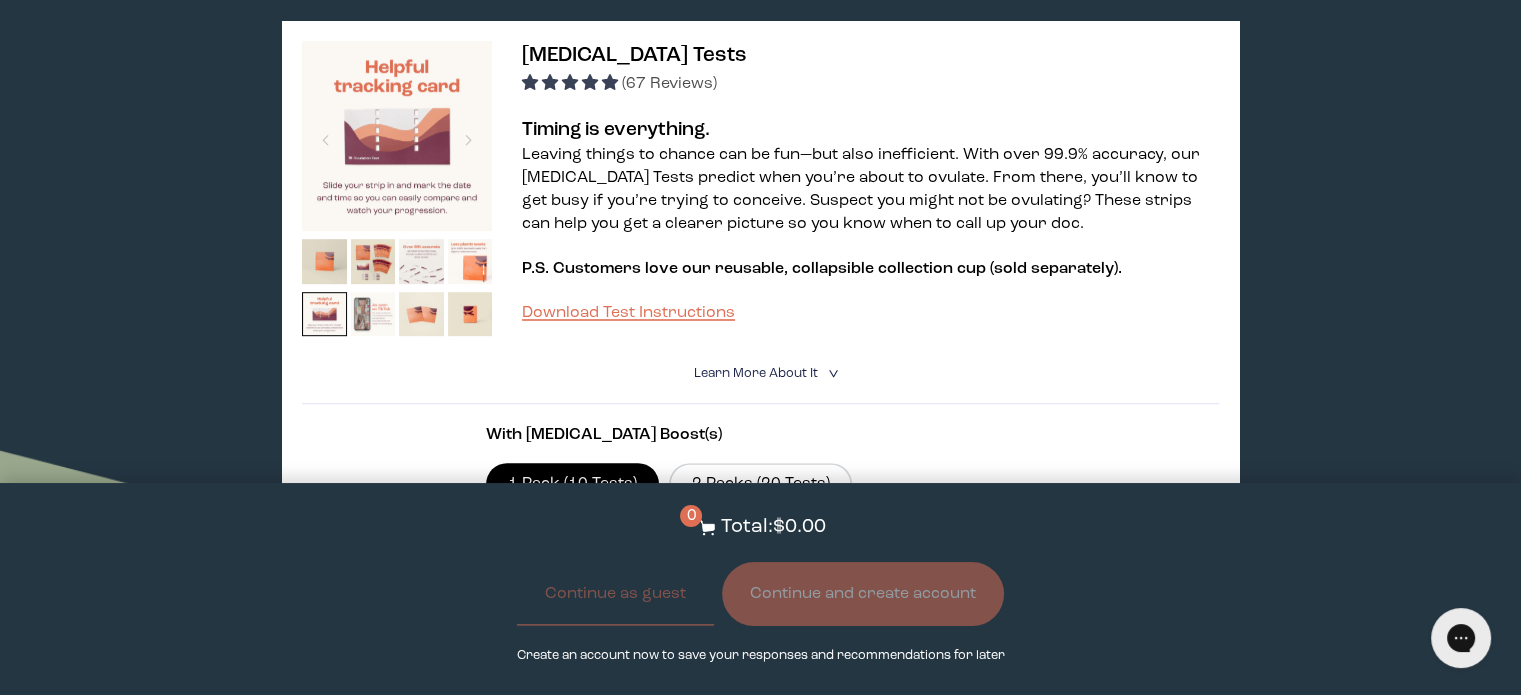 click at bounding box center [373, 314] 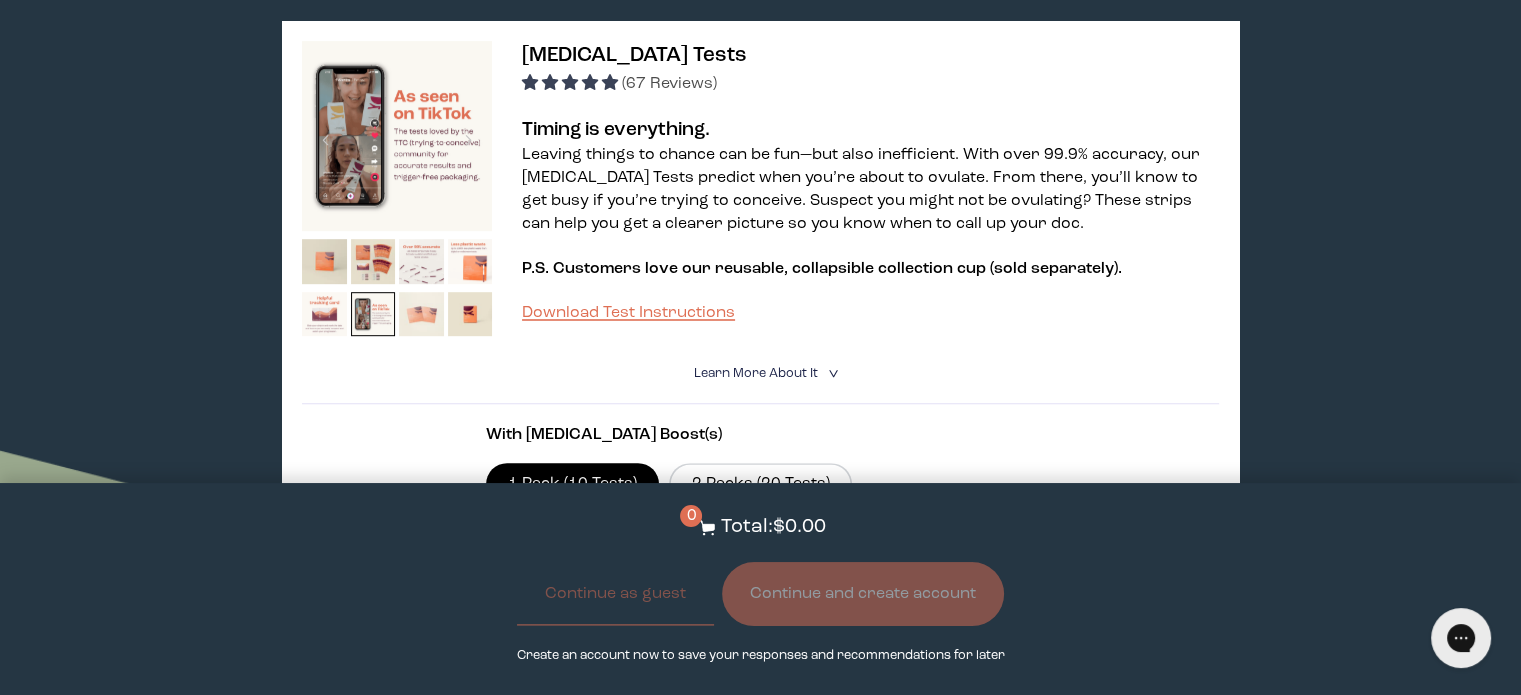 click at bounding box center (421, 314) 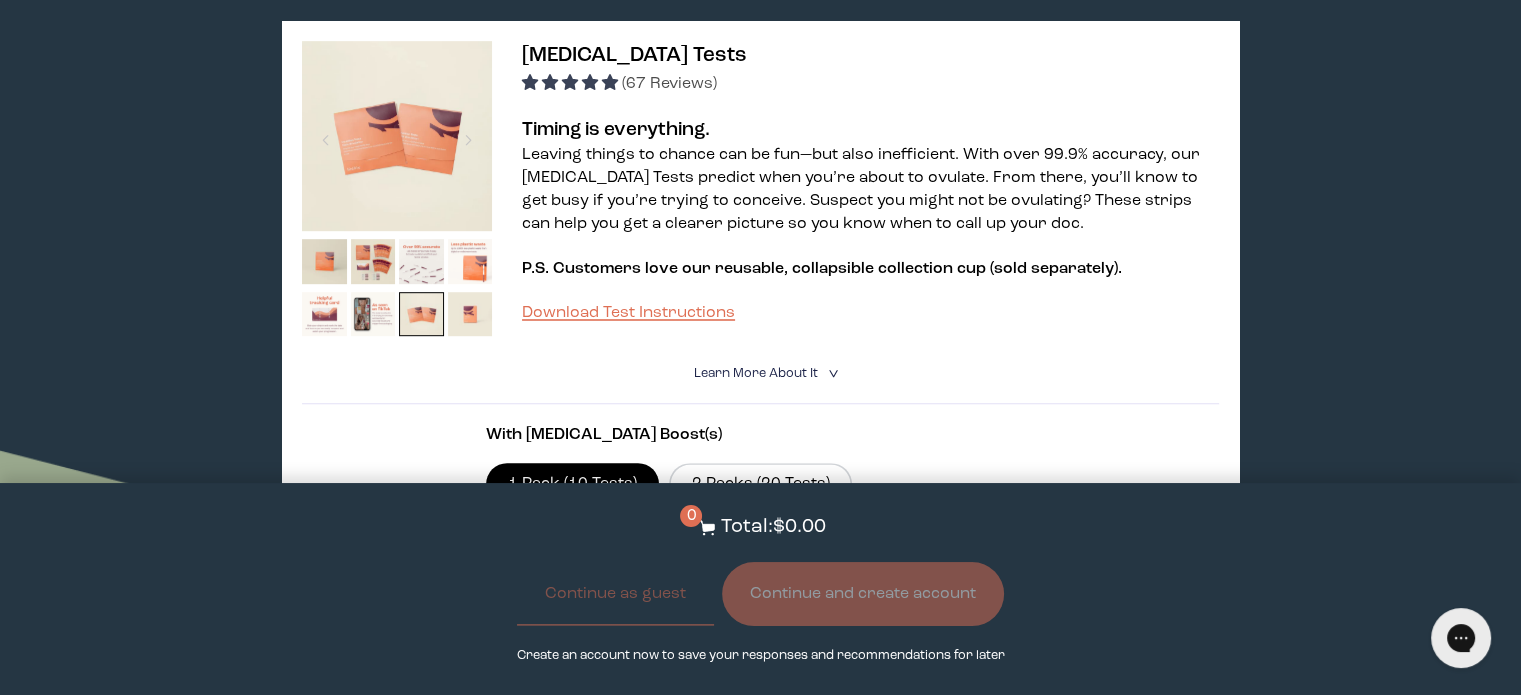 click at bounding box center (470, 314) 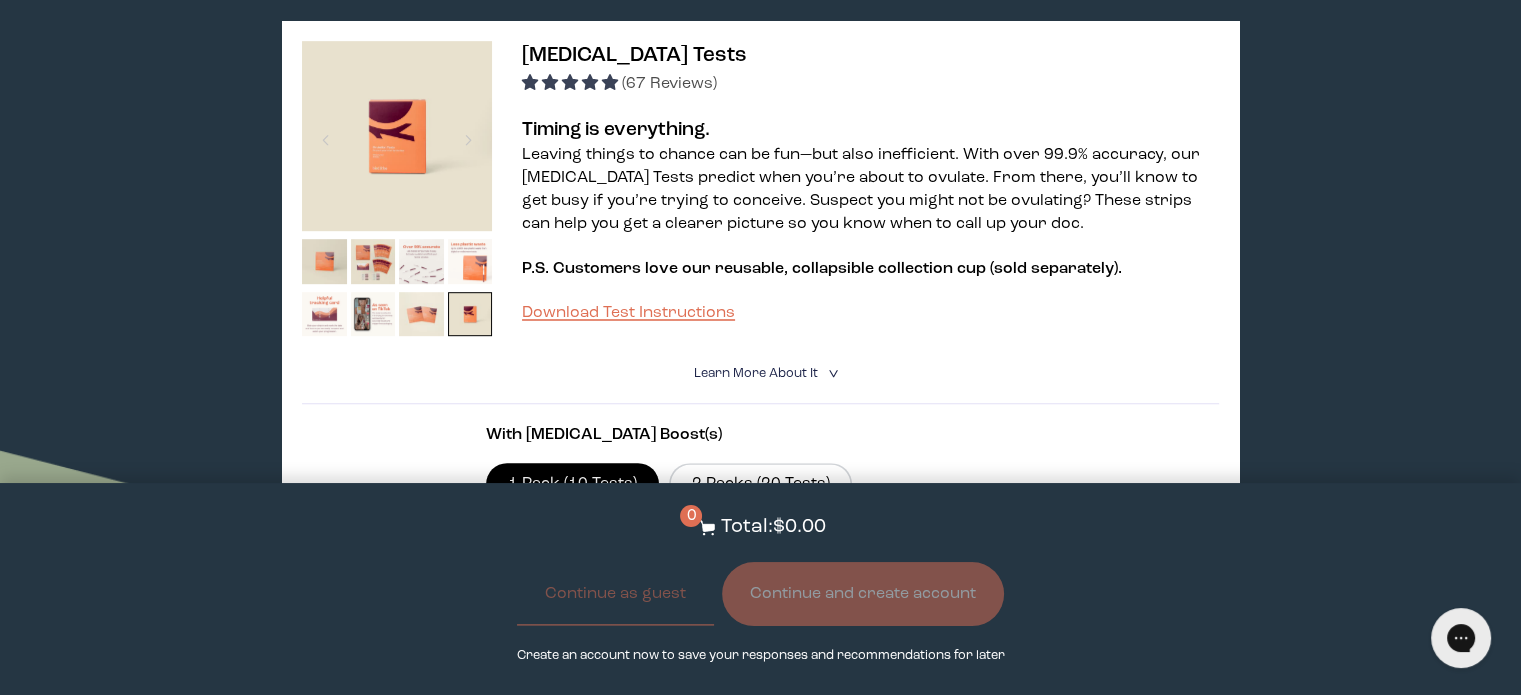 click on "Leaving things to chance can be fun—but also inefficient. With over 99.9% accuracy, our [MEDICAL_DATA] Tests predict when you’re about to ovulate. From there, you’ll know to get busy if you’re trying to conceive. Suspect you might not be ovulating? These strips can help you get a clearer picture so you know when to call up your doc." at bounding box center [870, 190] 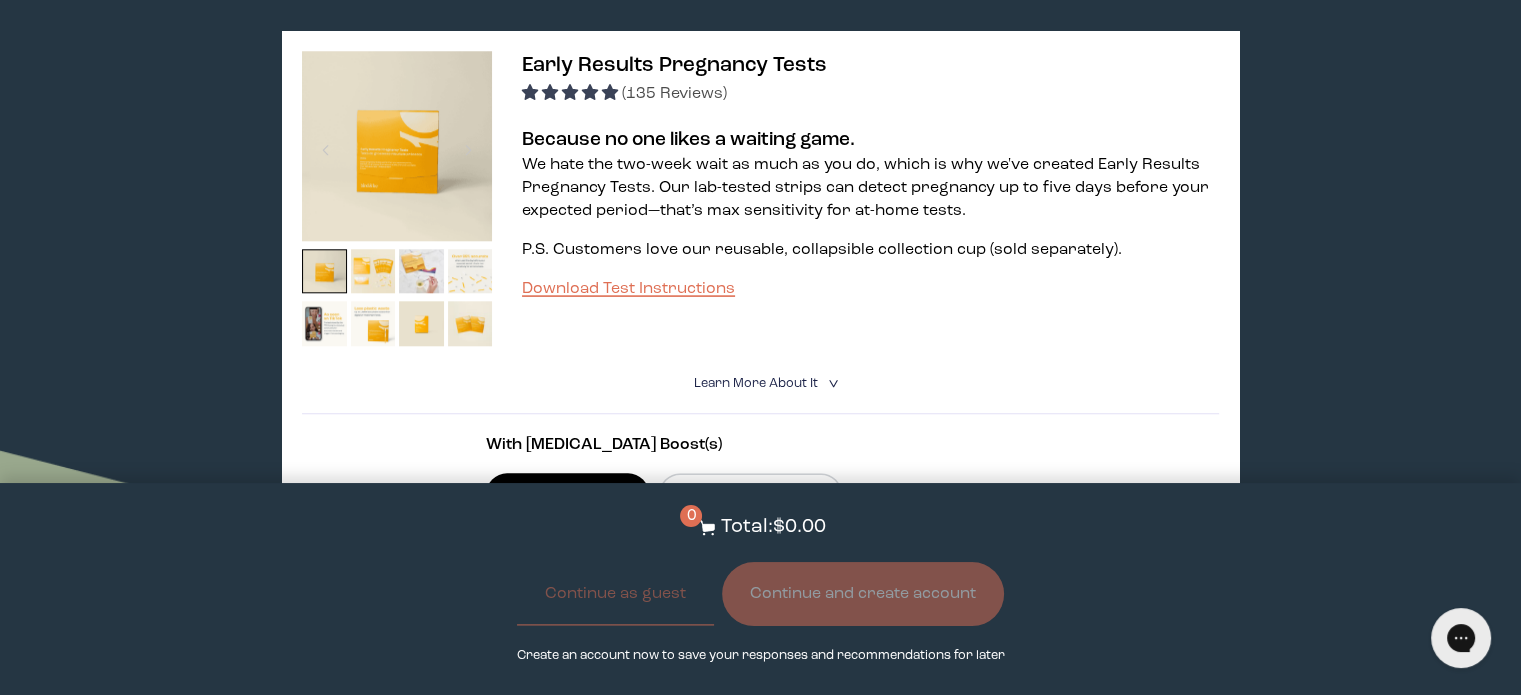 scroll, scrollTop: 1880, scrollLeft: 0, axis: vertical 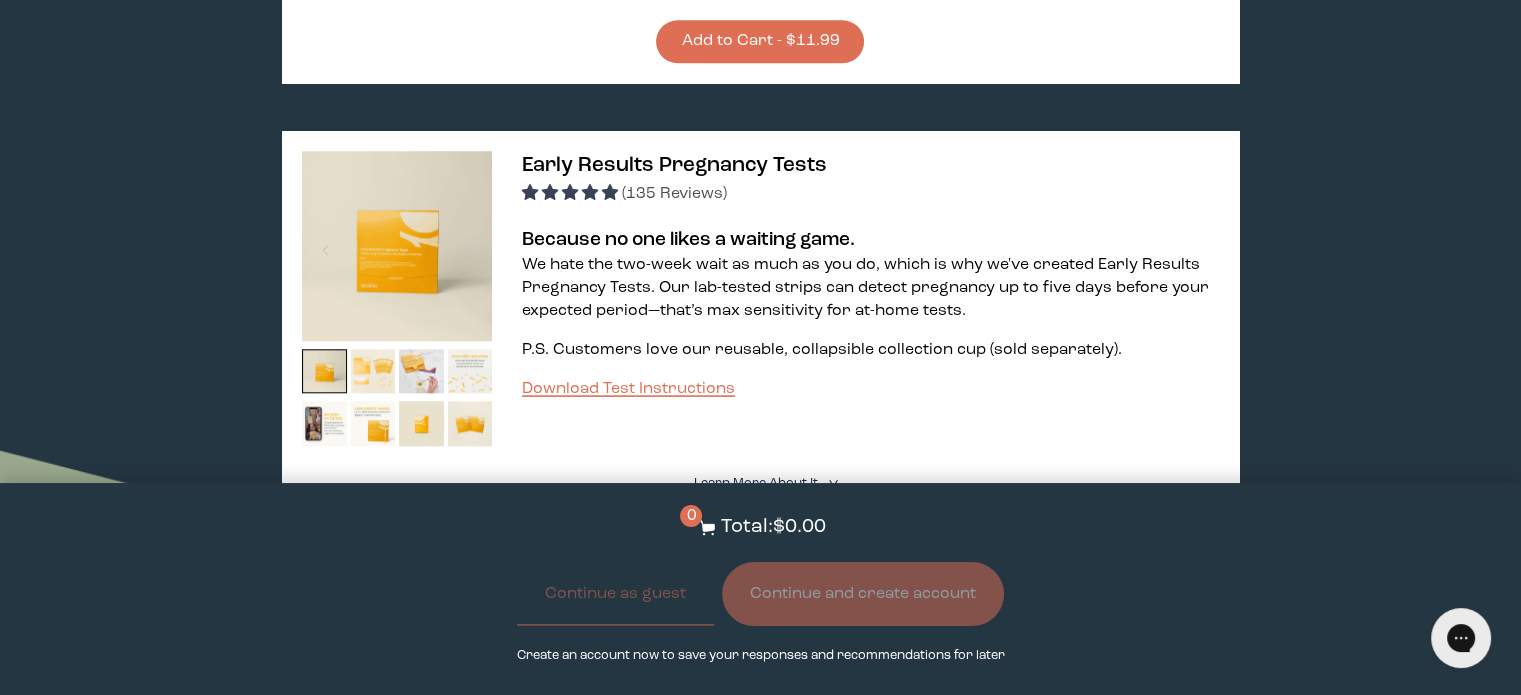 click at bounding box center [373, 371] 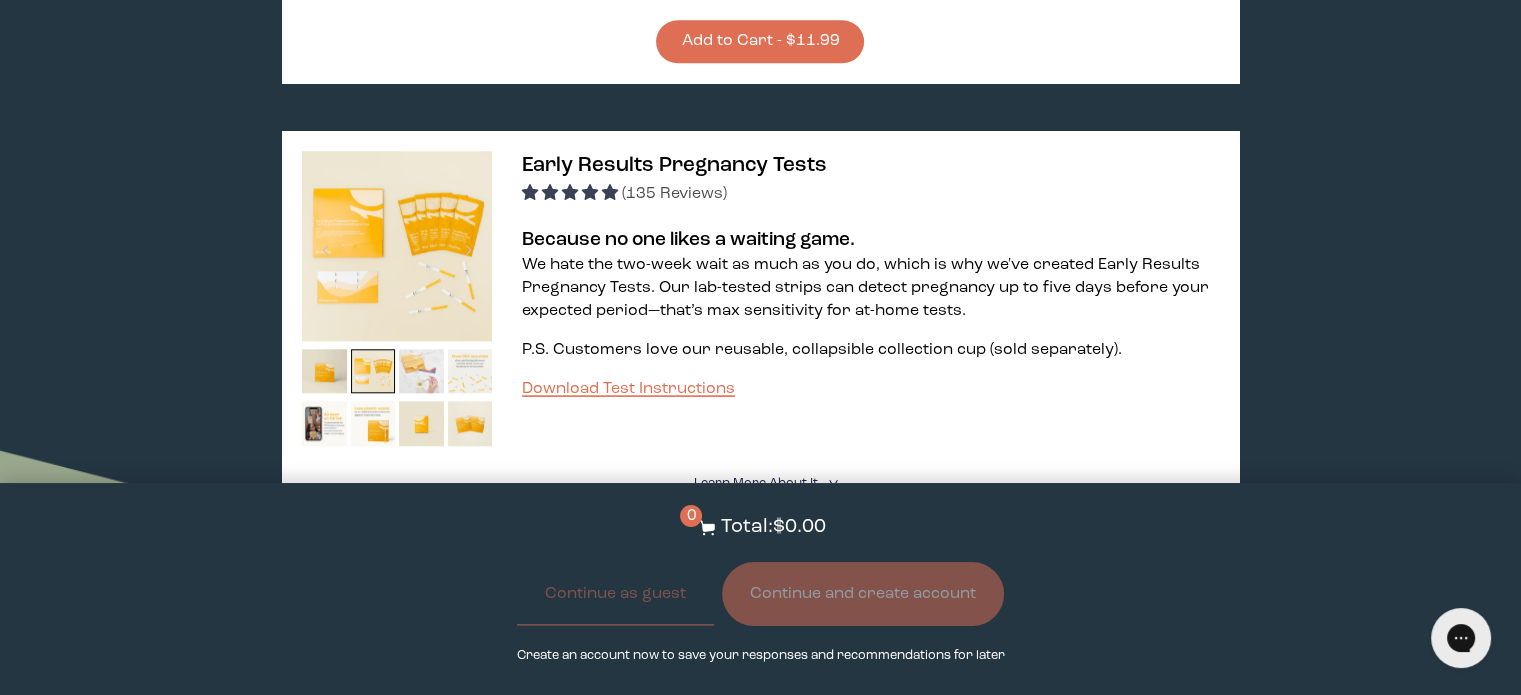 click at bounding box center (421, 371) 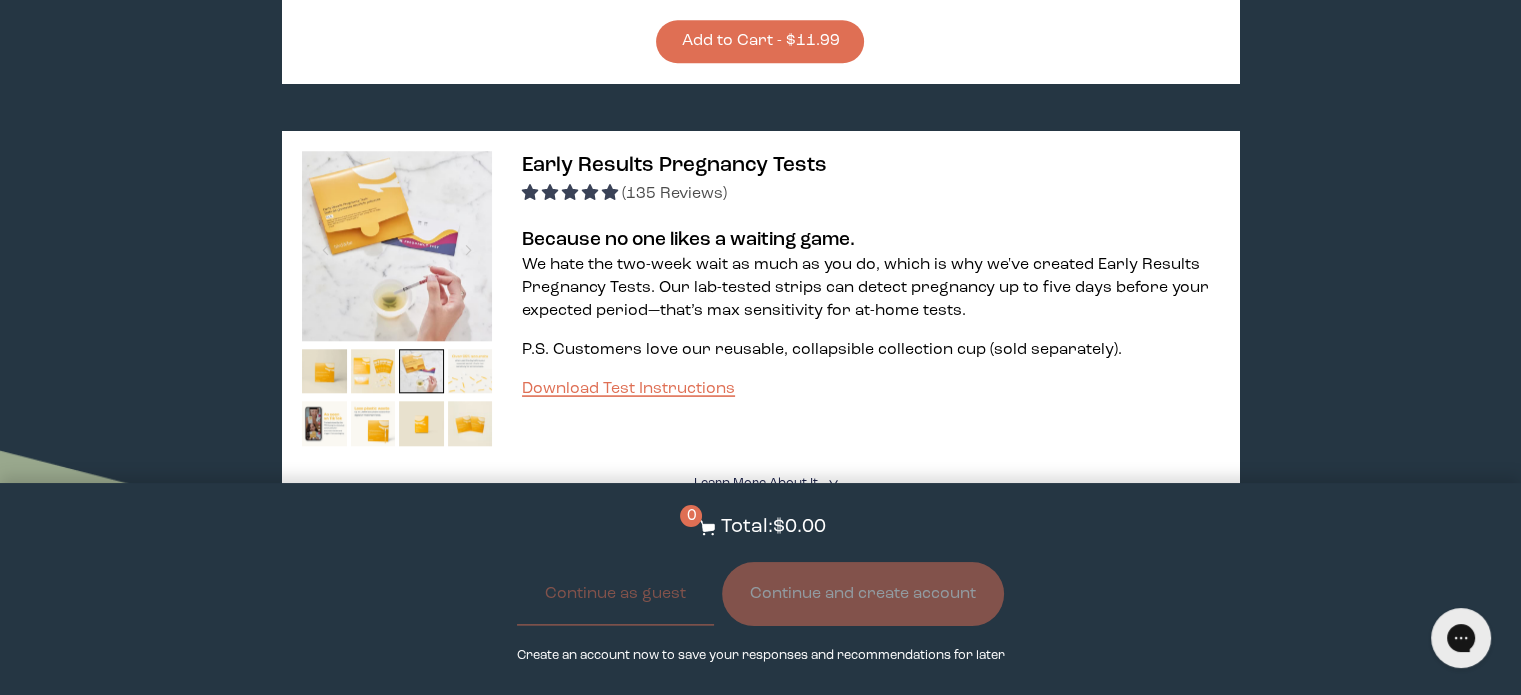 click at bounding box center [470, 371] 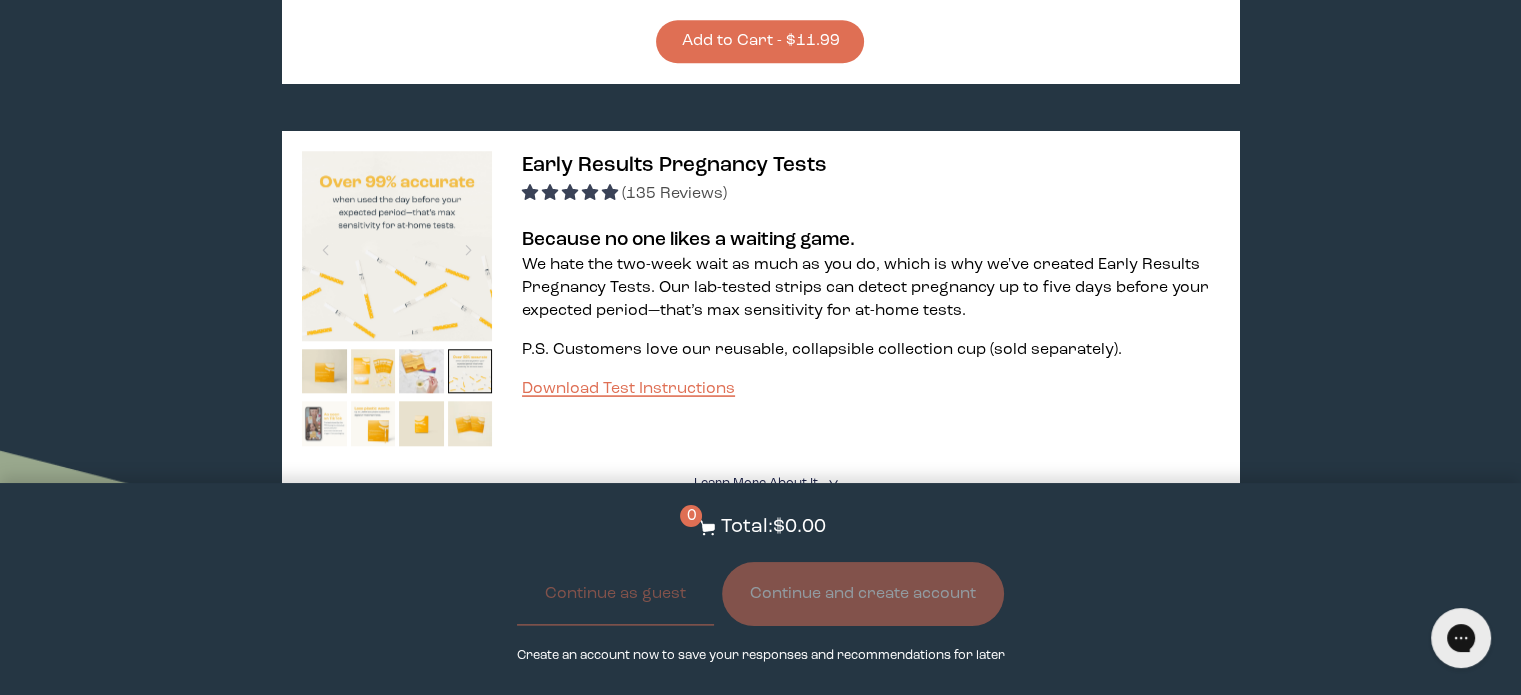 click at bounding box center [324, 423] 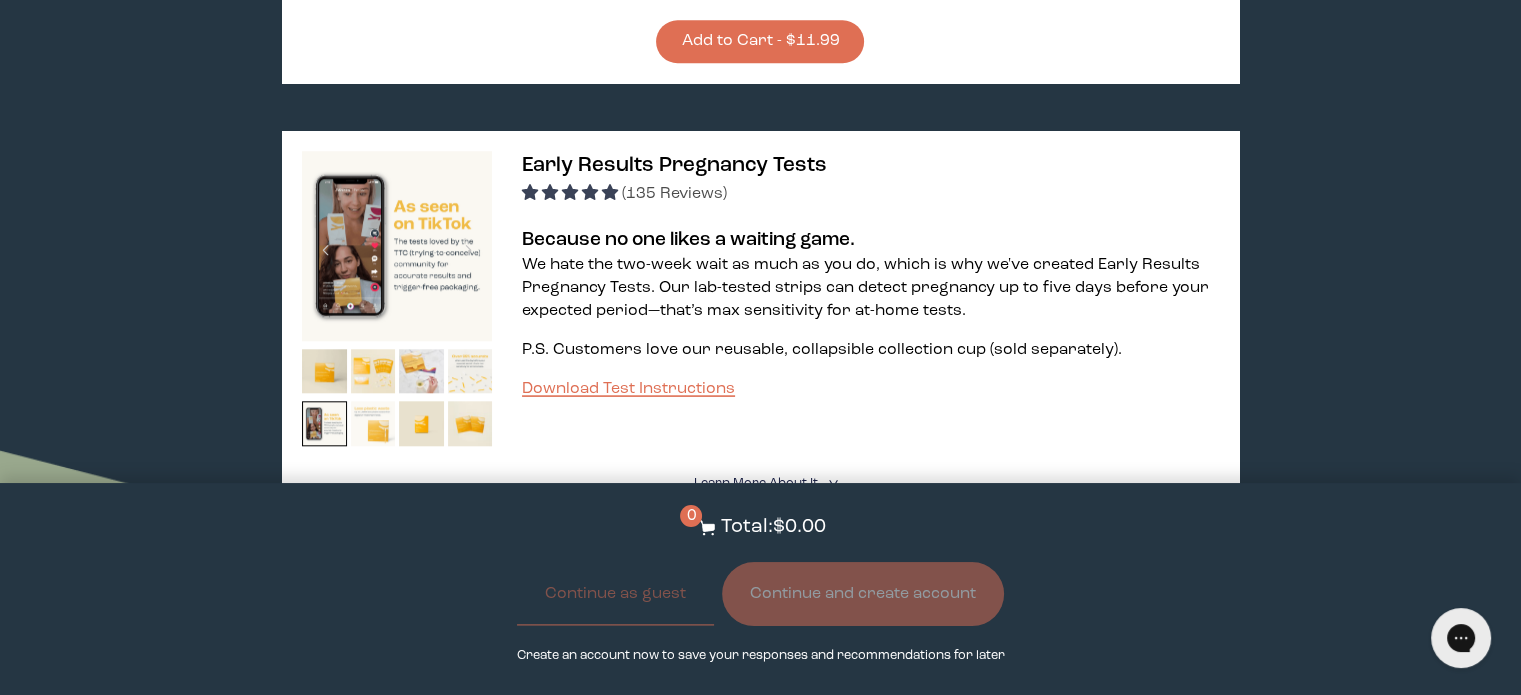 click at bounding box center [373, 423] 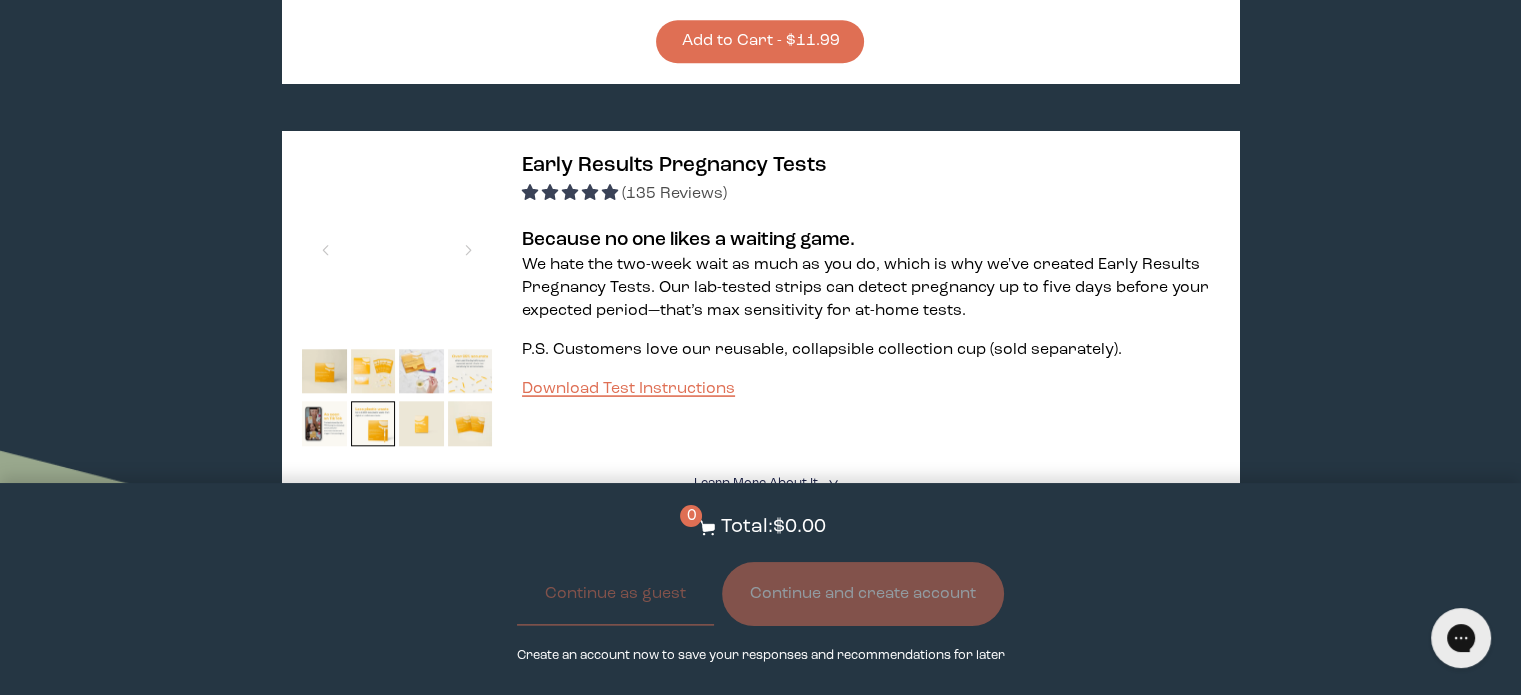 click at bounding box center [421, 423] 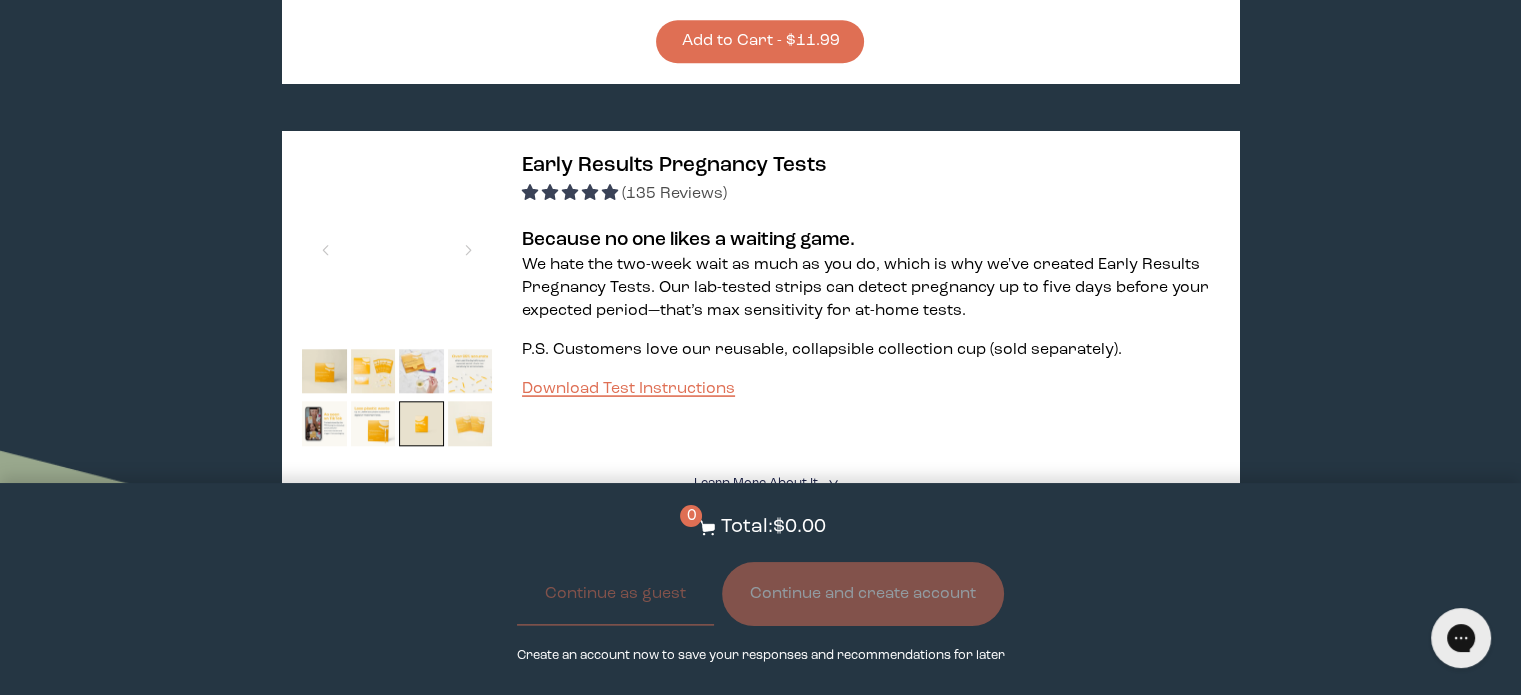 click at bounding box center [470, 423] 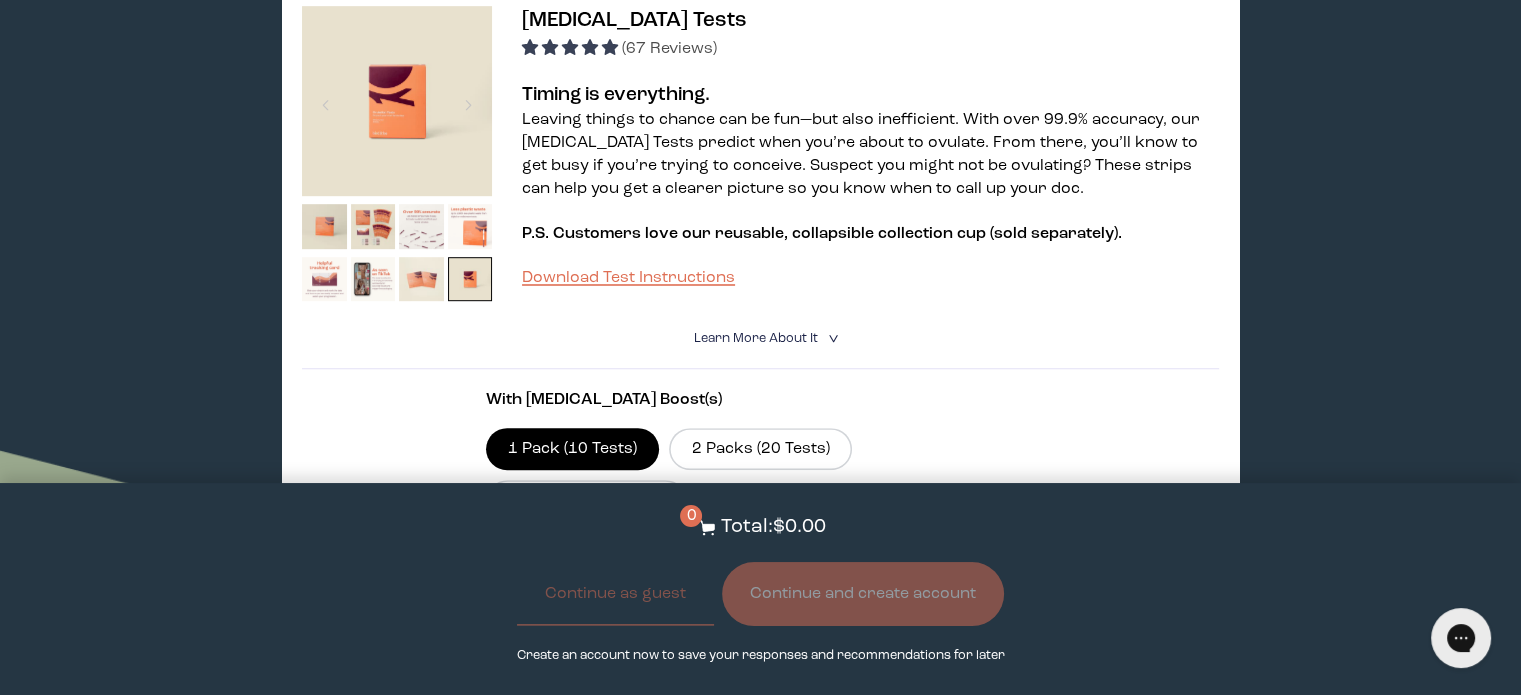 scroll, scrollTop: 1200, scrollLeft: 0, axis: vertical 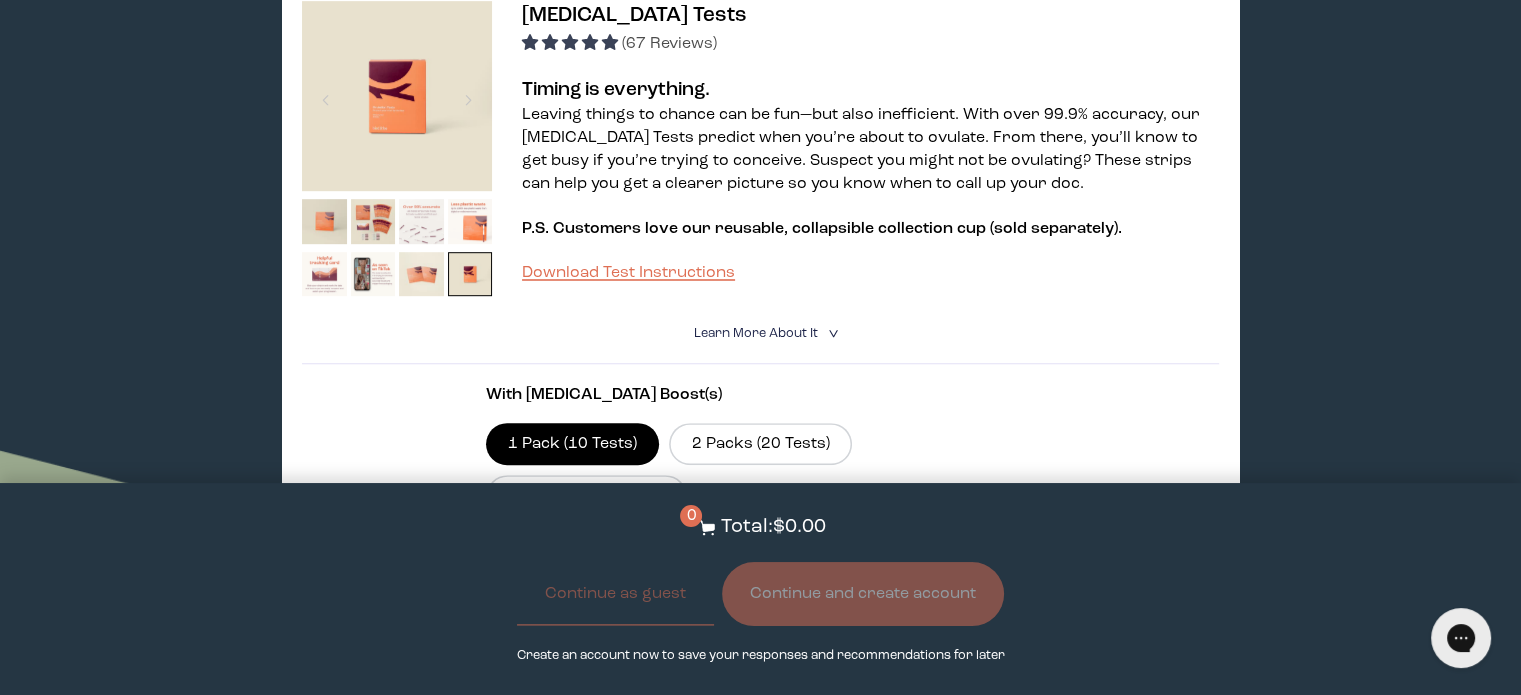 click at bounding box center [421, 221] 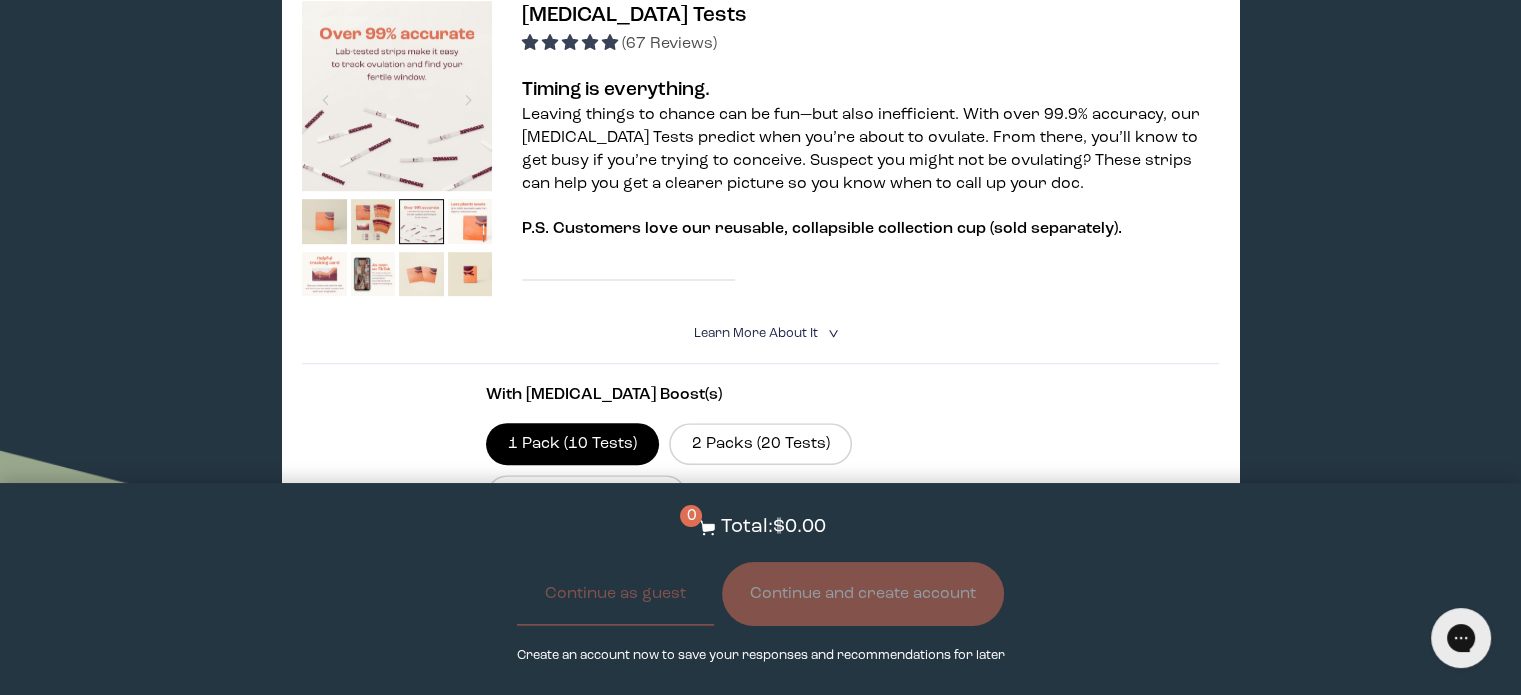 click on "Download Test Instructions" at bounding box center (628, 273) 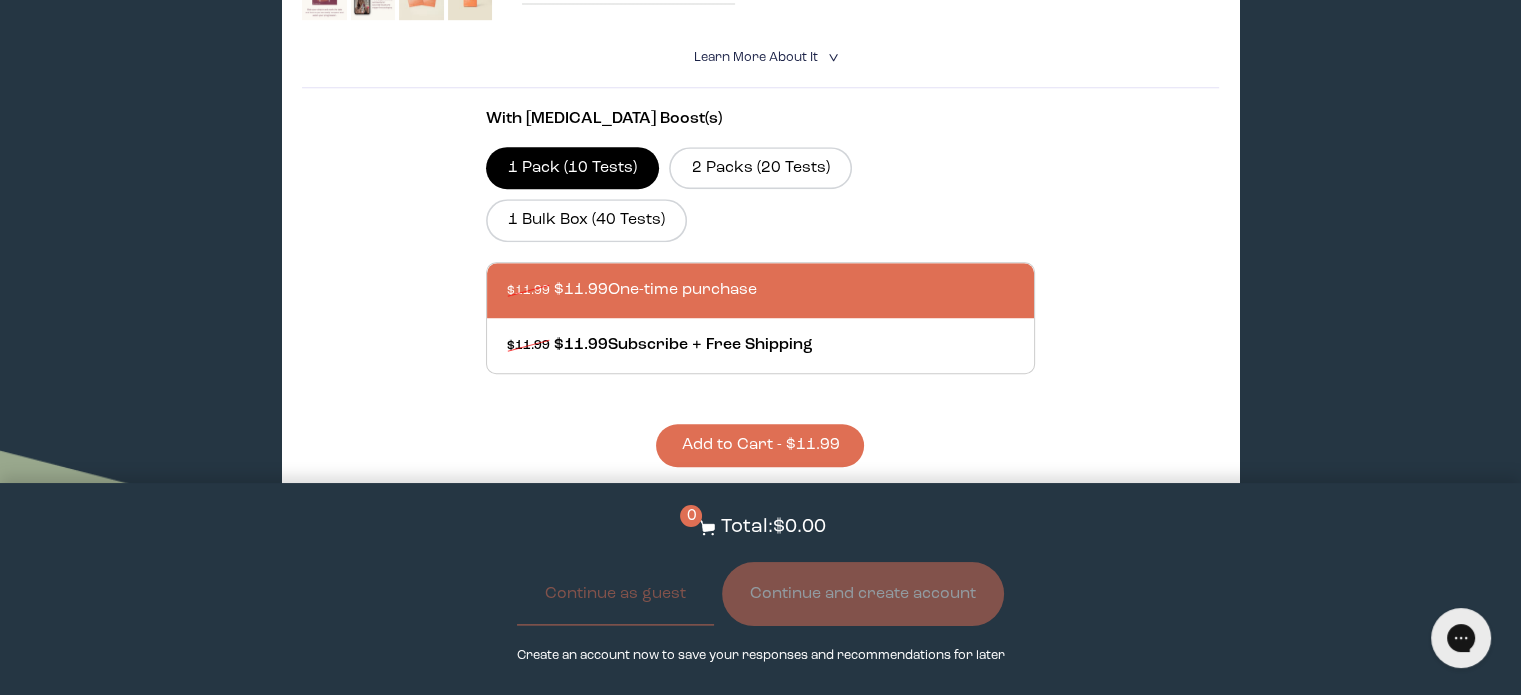 scroll, scrollTop: 1480, scrollLeft: 0, axis: vertical 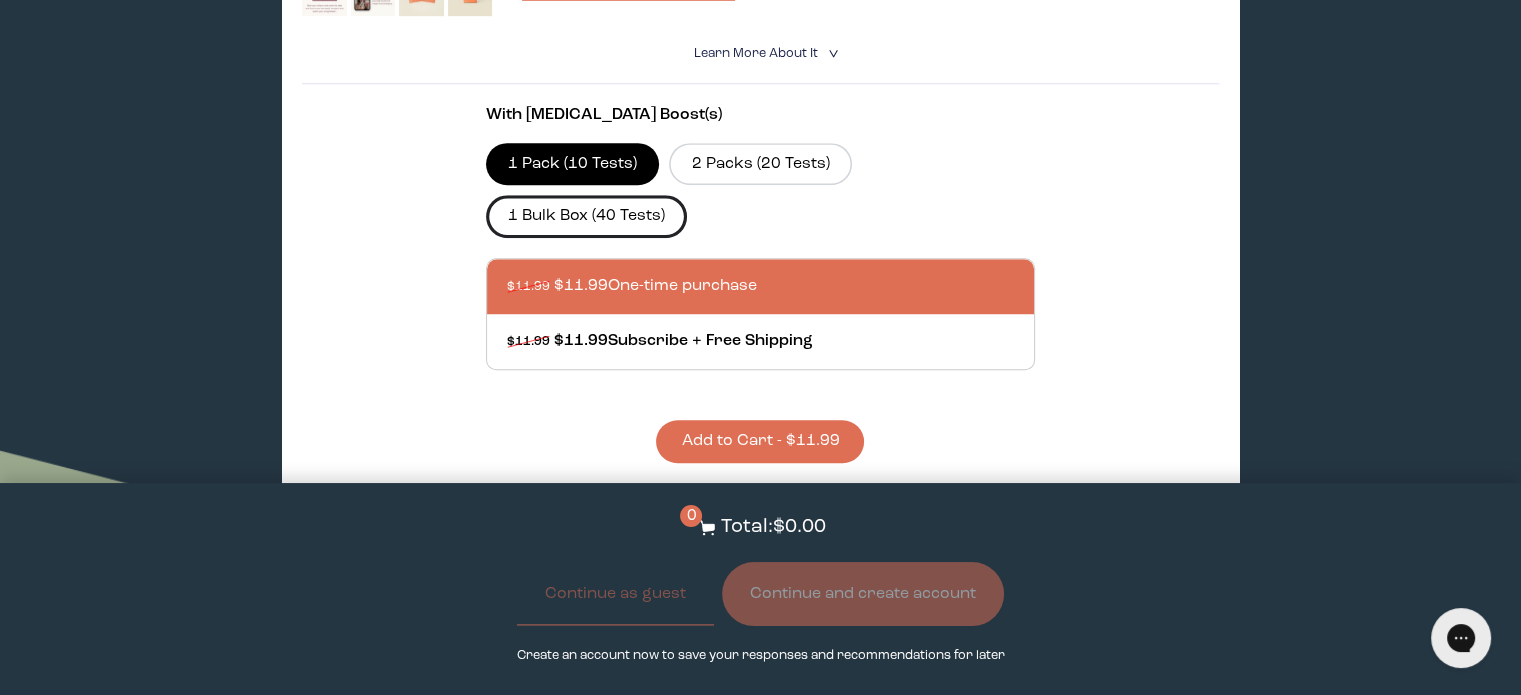 click on "1 Bulk Box (40 Tests)" at bounding box center [587, 216] 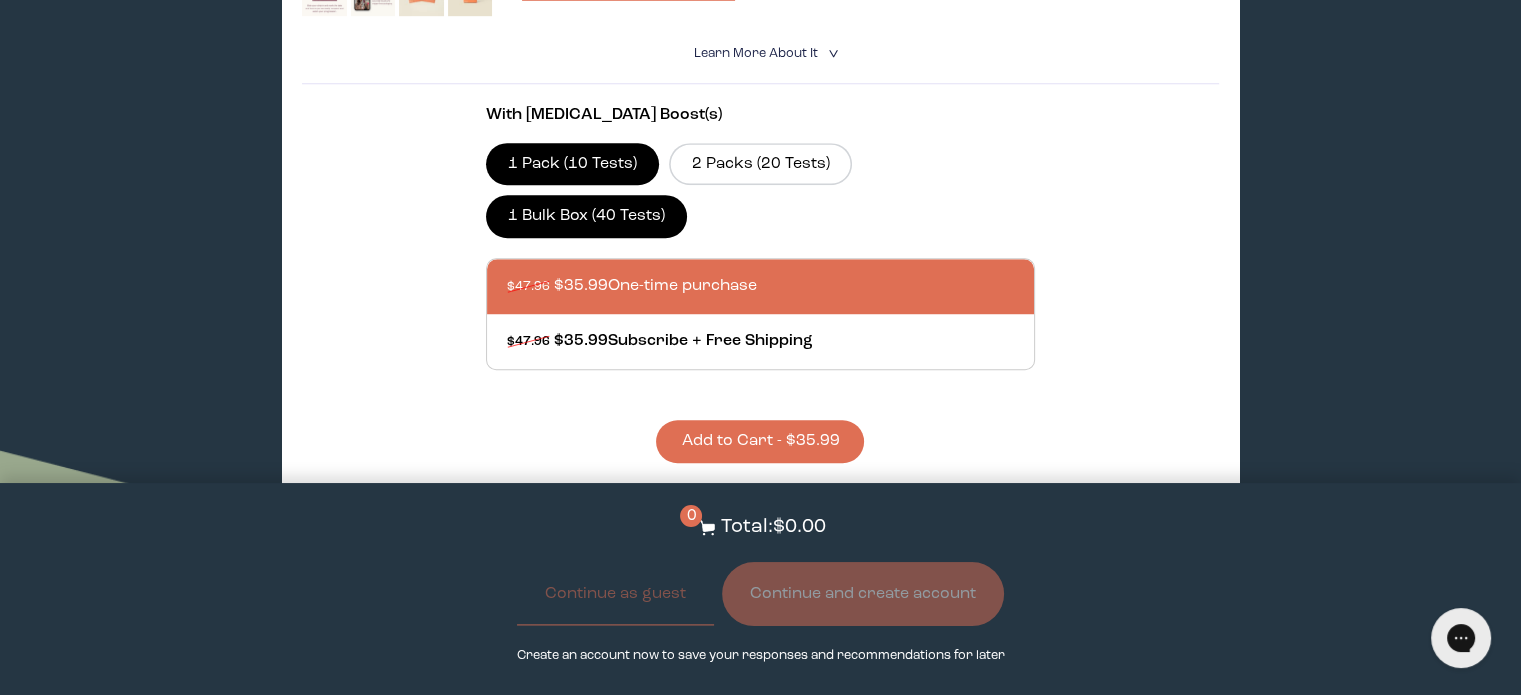 click on "1 Pack (10 Tests)" at bounding box center (573, 164) 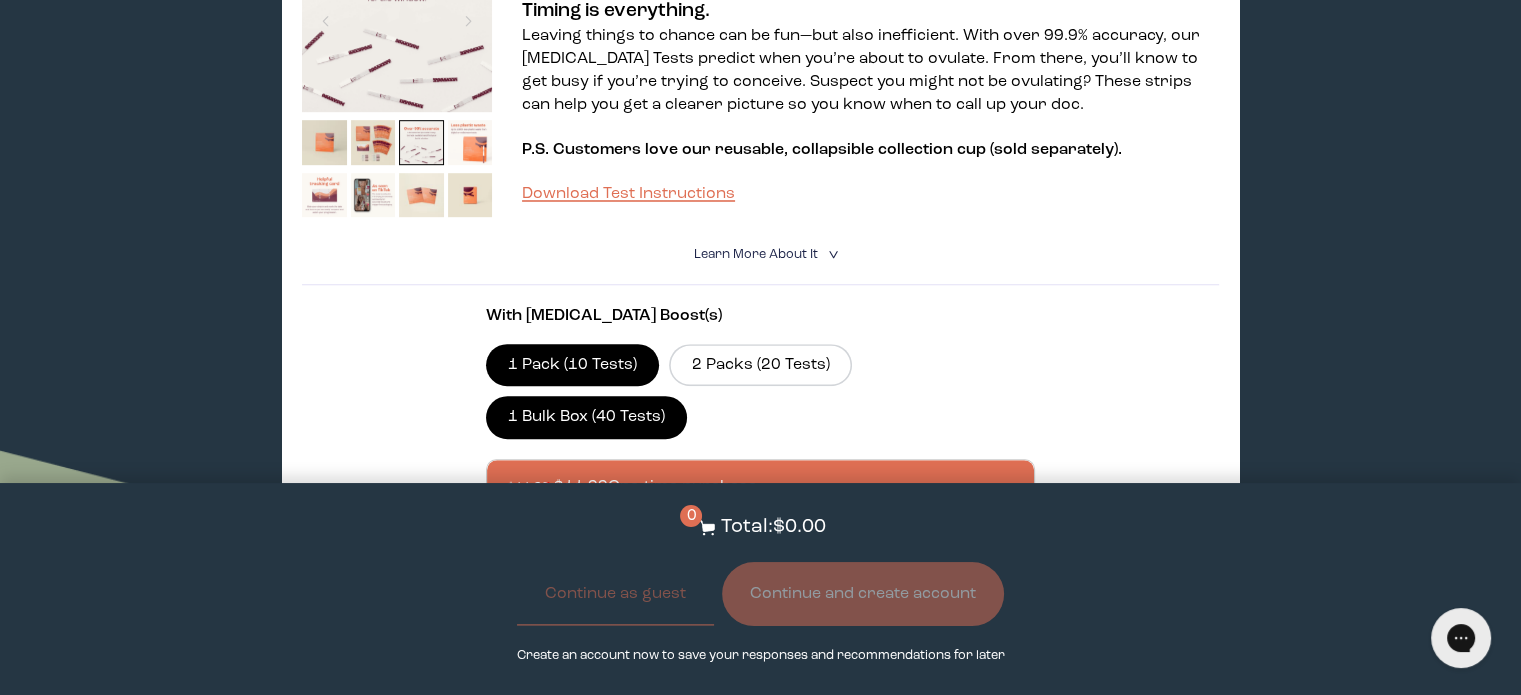 scroll, scrollTop: 1280, scrollLeft: 0, axis: vertical 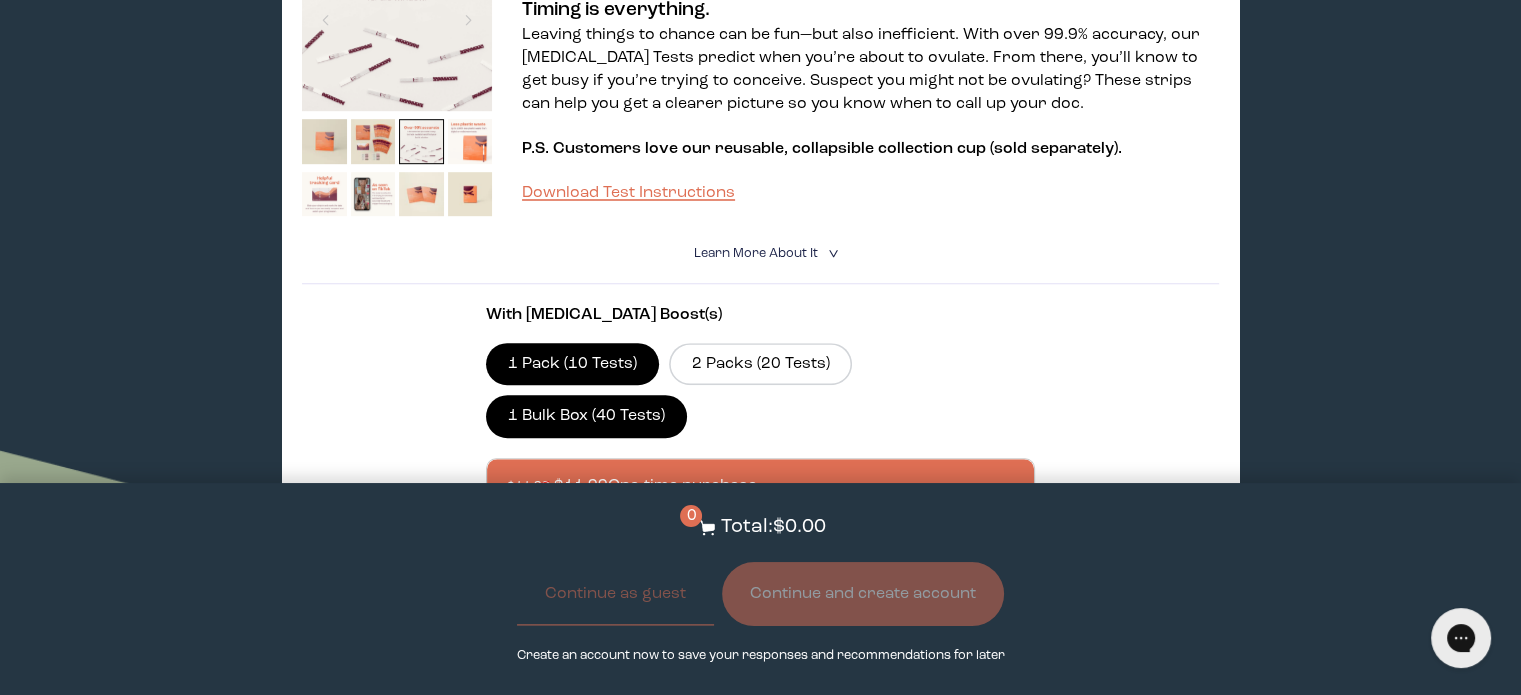 click on "Learn More About it" at bounding box center (755, 253) 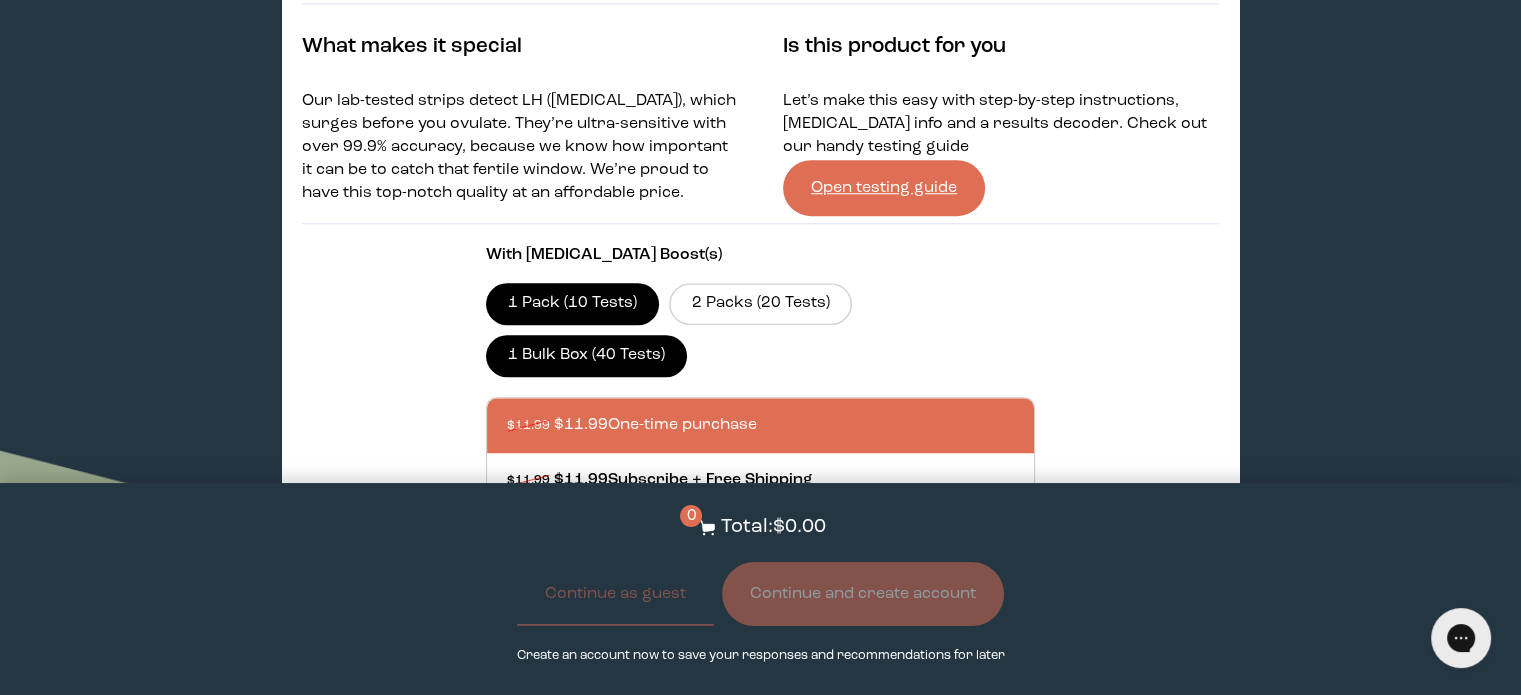 scroll, scrollTop: 1600, scrollLeft: 0, axis: vertical 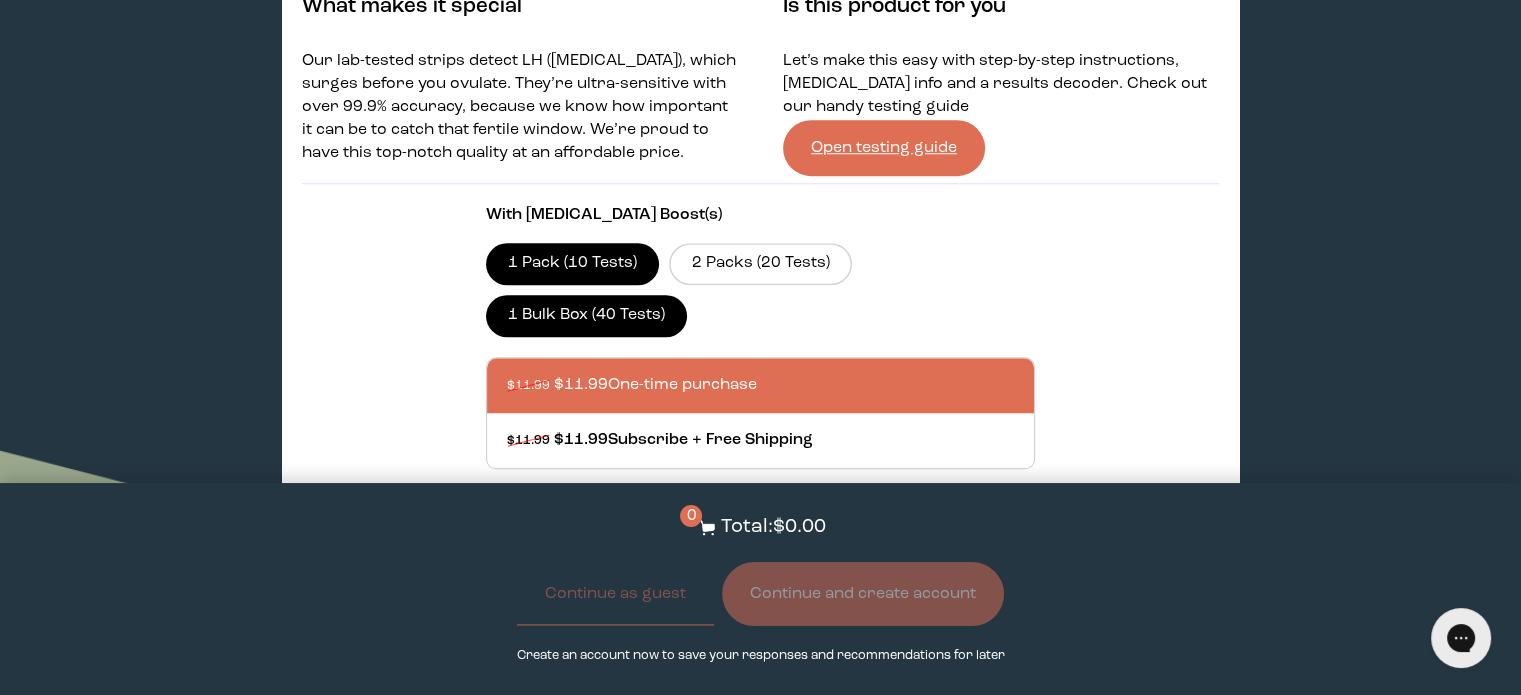 click on "Open testing guide" at bounding box center (884, 148) 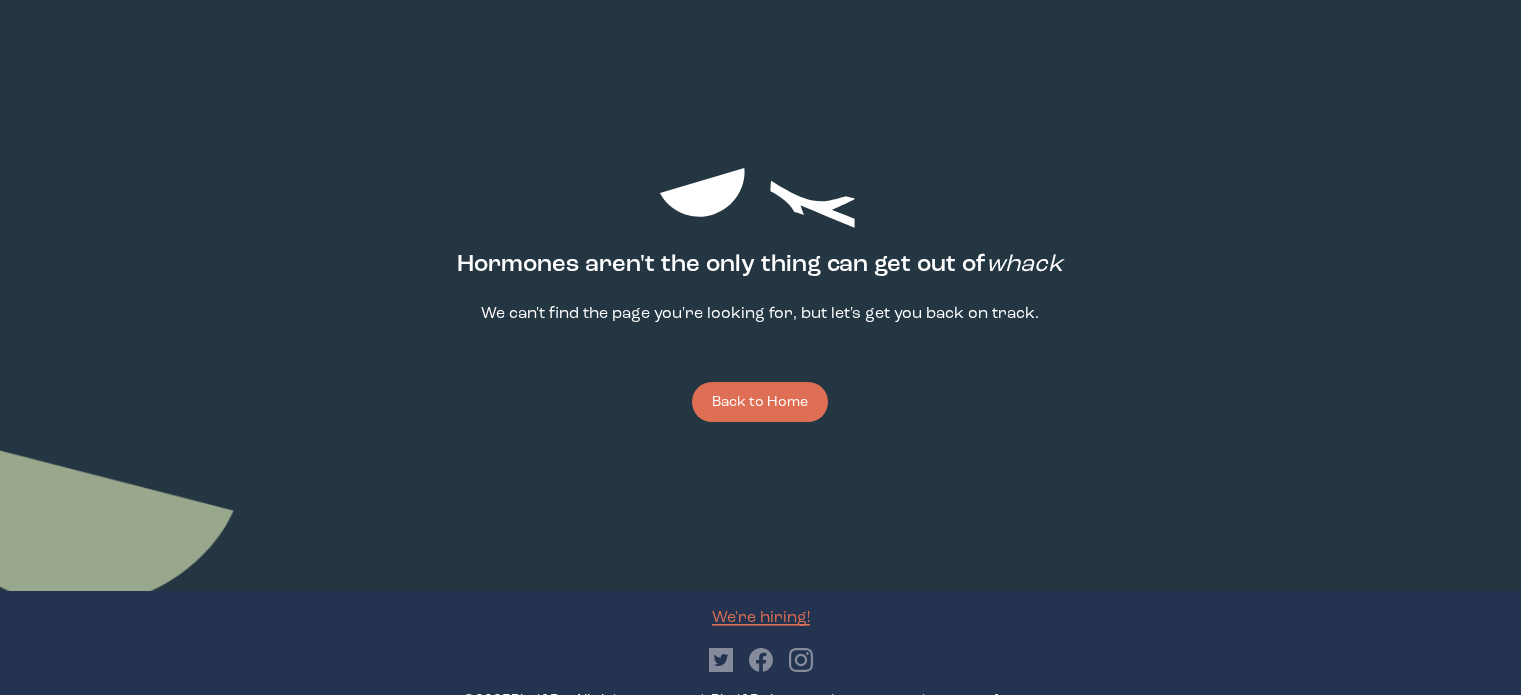 scroll, scrollTop: 0, scrollLeft: 0, axis: both 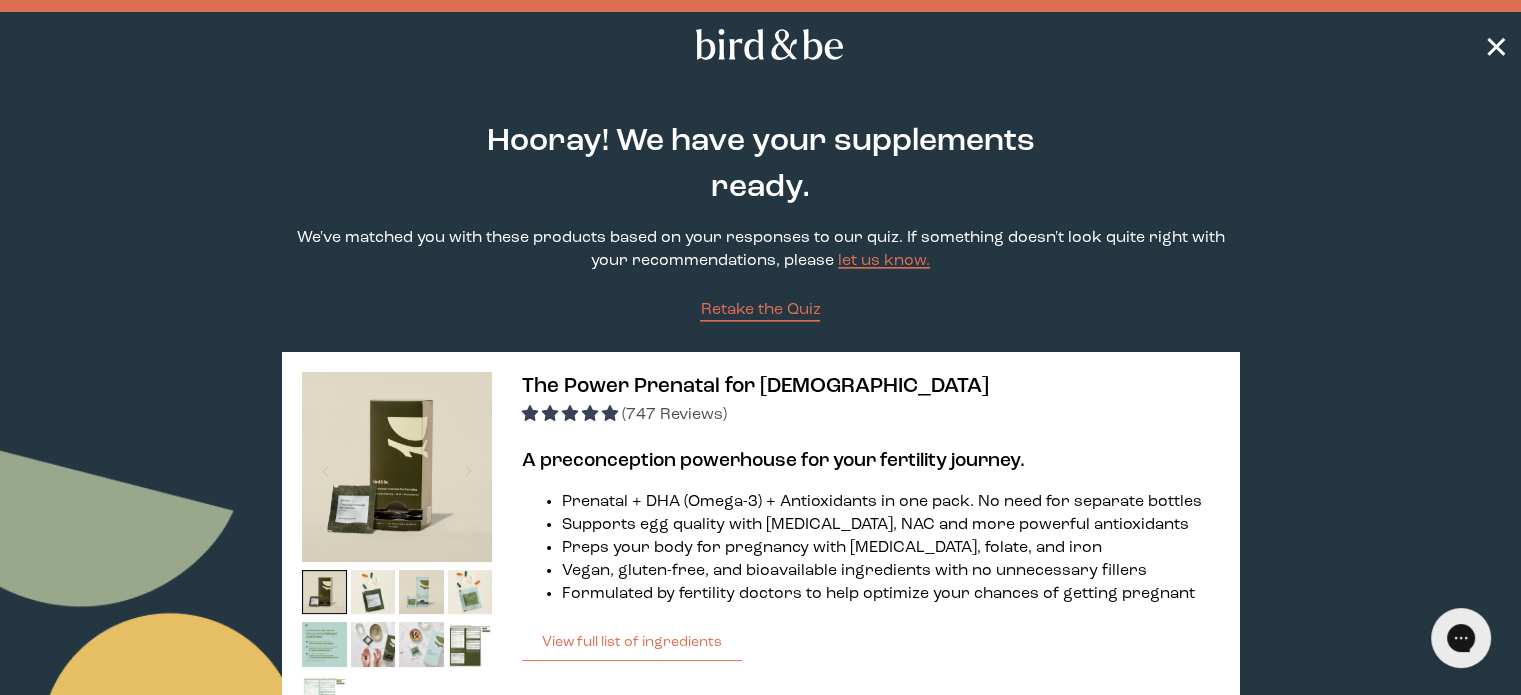 click on "✕" at bounding box center (1496, 45) 